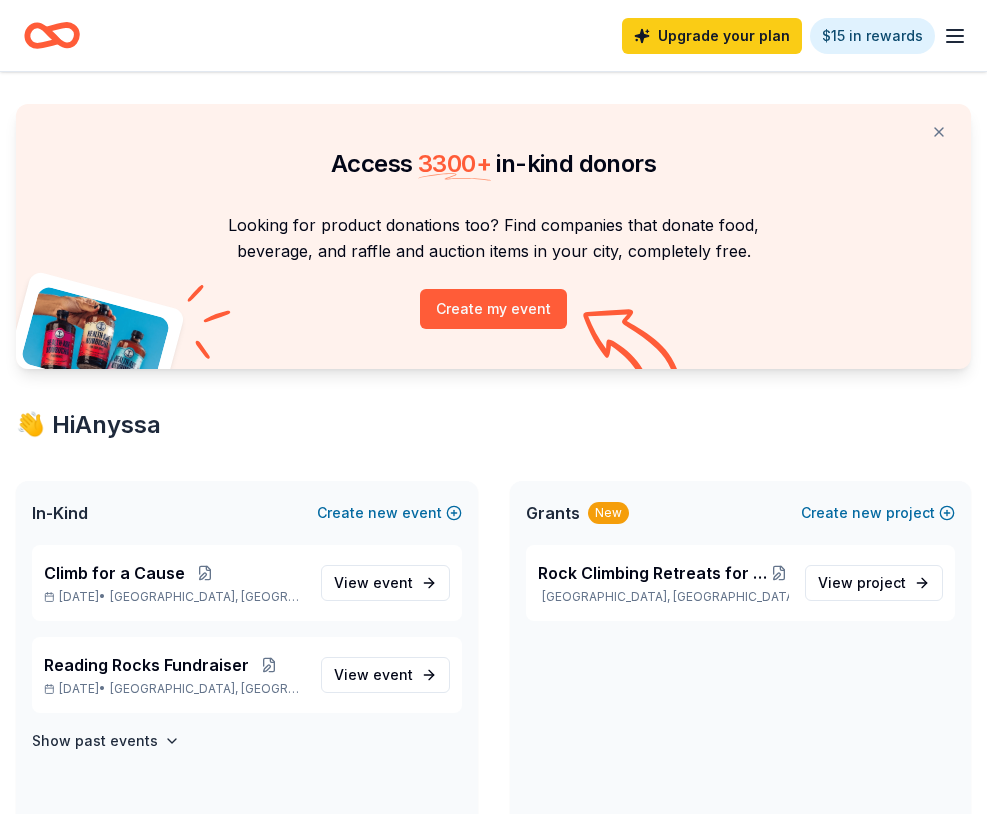 scroll, scrollTop: 0, scrollLeft: 0, axis: both 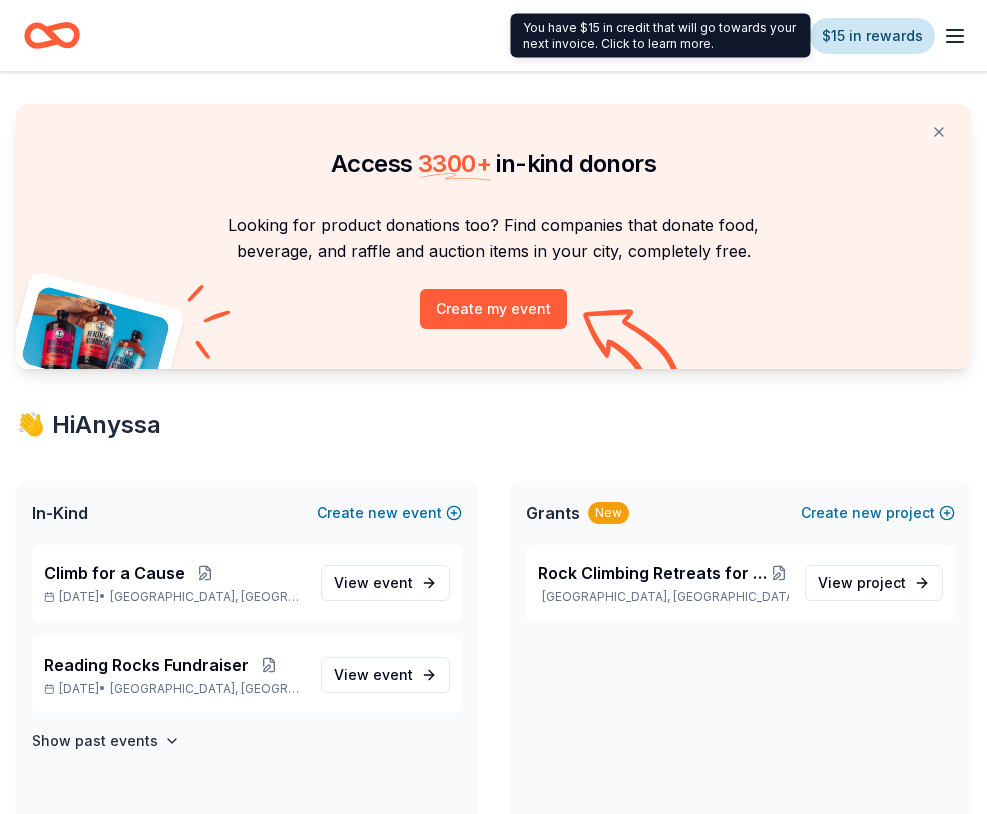 click on "$15 in rewards" at bounding box center [872, 36] 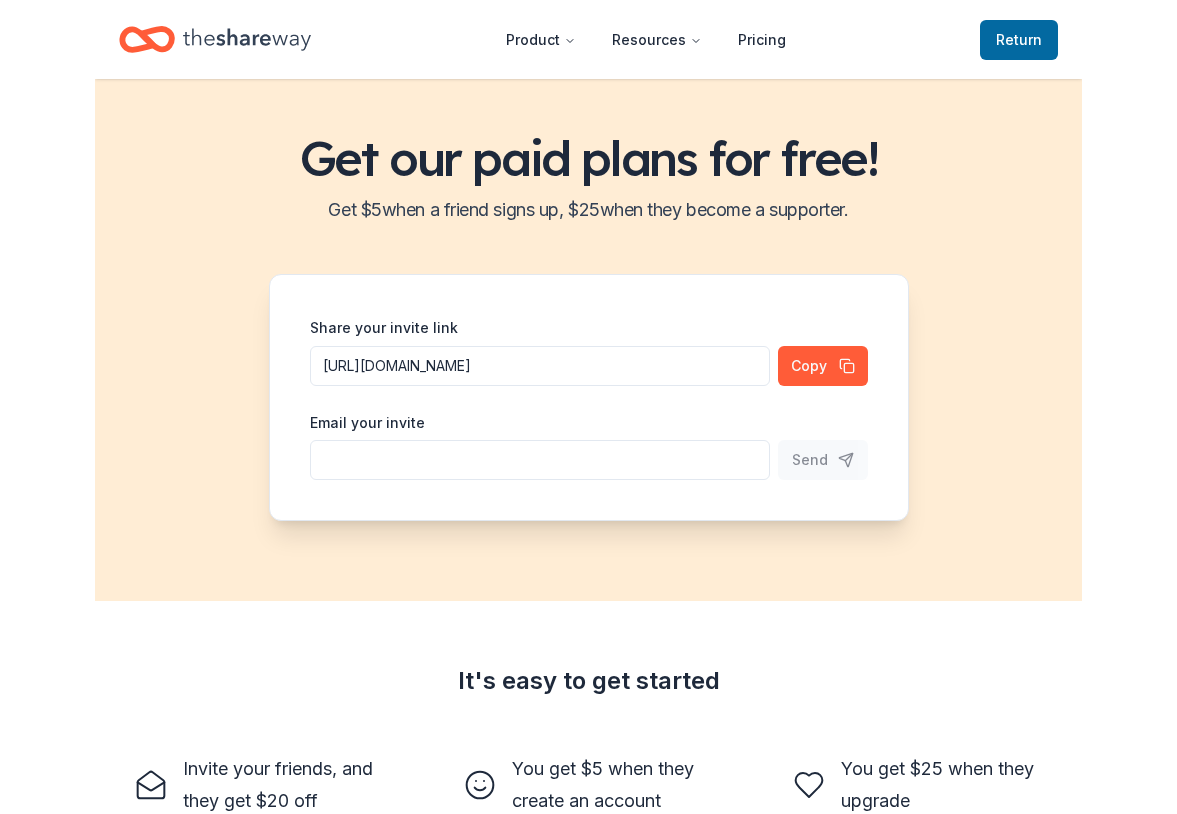 scroll, scrollTop: 0, scrollLeft: 0, axis: both 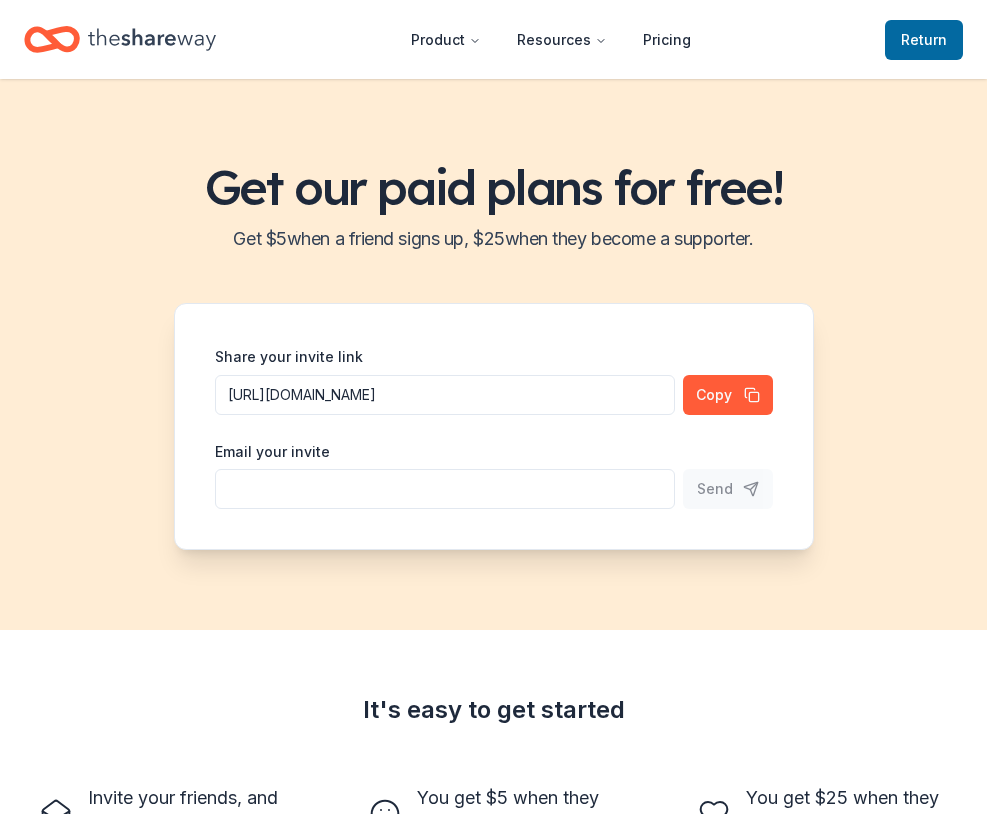 click 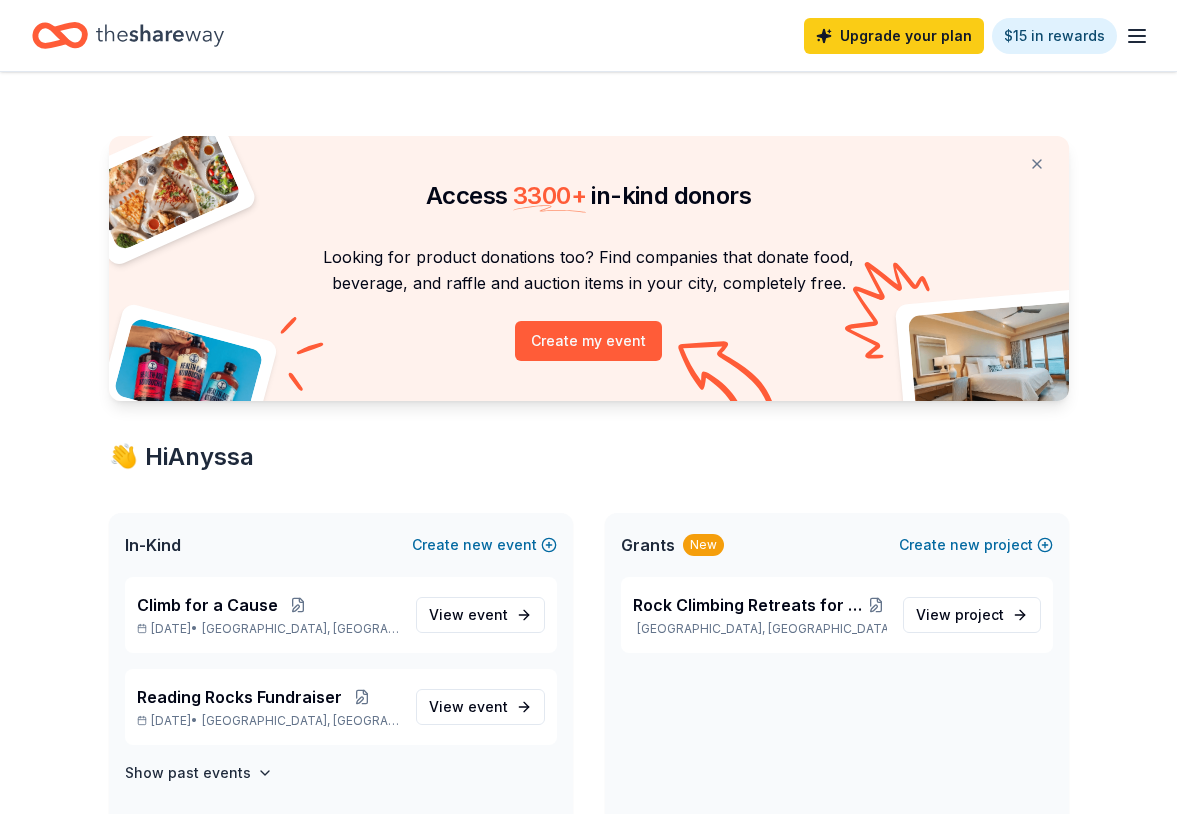 click 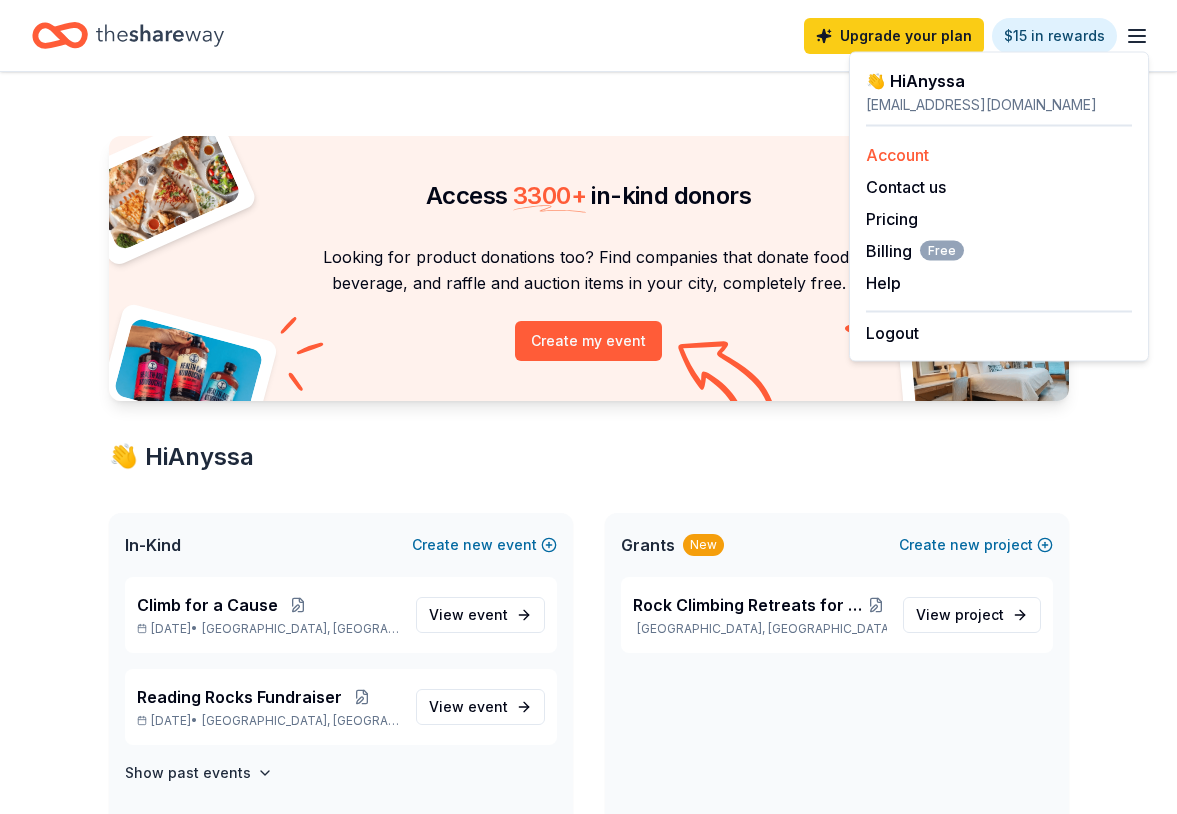click on "Account" at bounding box center (897, 155) 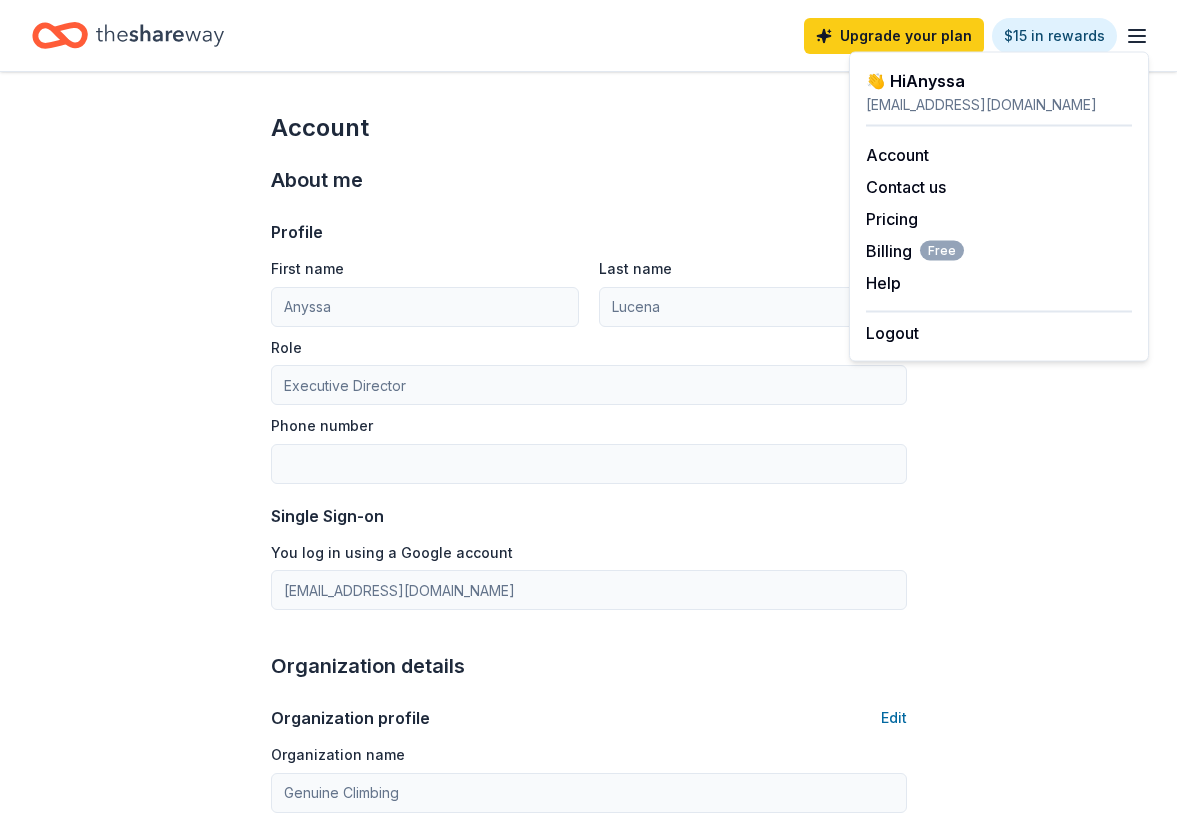 click on "Account About me Profile Edit First name Anyssa Last name Lucena Role Executive Director Phone number Single Sign-on You log in using a Google account anyssalucena@gmail.com Organization details Organization profile Edit Organization name Genuine Climbing ZIP code 07645 Website https://genuineclimbing.org/ EIN Edit 99-3992282 501(c)(3) Letter Edit About your organization Edit Cause tags Select Mission statement Social handles Edit Instagram LinkedIn Facebook X (Twitter)" at bounding box center (588, 932) 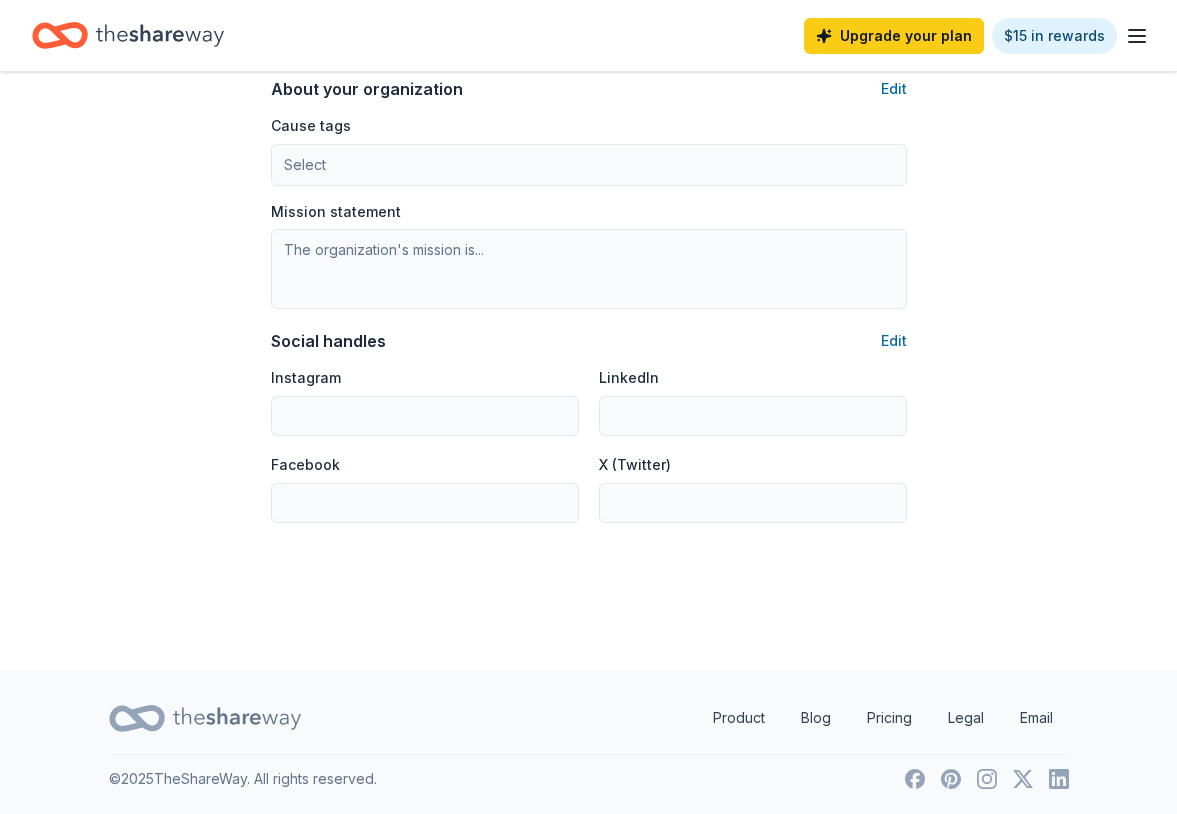 scroll, scrollTop: 794, scrollLeft: 0, axis: vertical 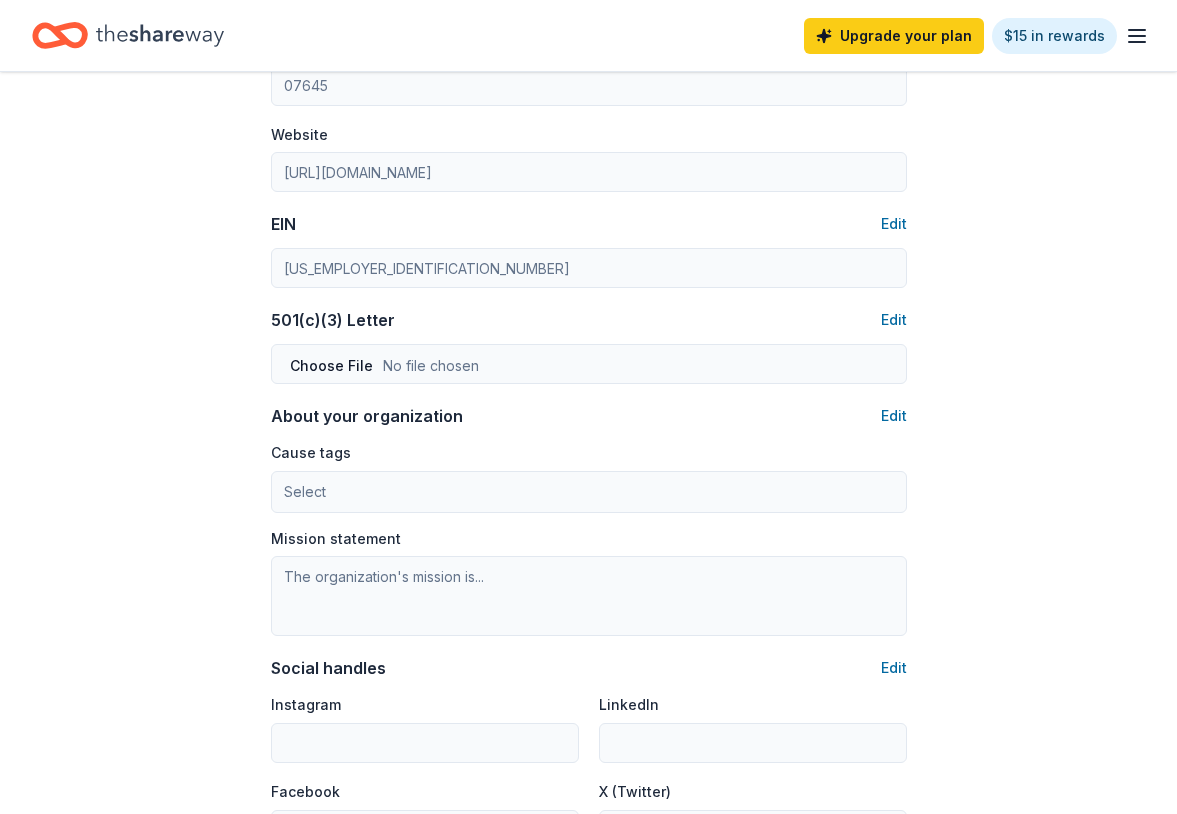 click on "Account About me Profile Edit First name Anyssa Last name Lucena Role Executive Director Phone number Single Sign-on You log in using a Google account anyssalucena@gmail.com Organization details Organization profile Edit Organization name Genuine Climbing ZIP code 07645 Website https://genuineclimbing.org/ EIN Edit 99-3992282 501(c)(3) Letter Edit About your organization Edit Cause tags Select Mission statement Social handles Edit Instagram LinkedIn Facebook X (Twitter)" at bounding box center [588, 138] 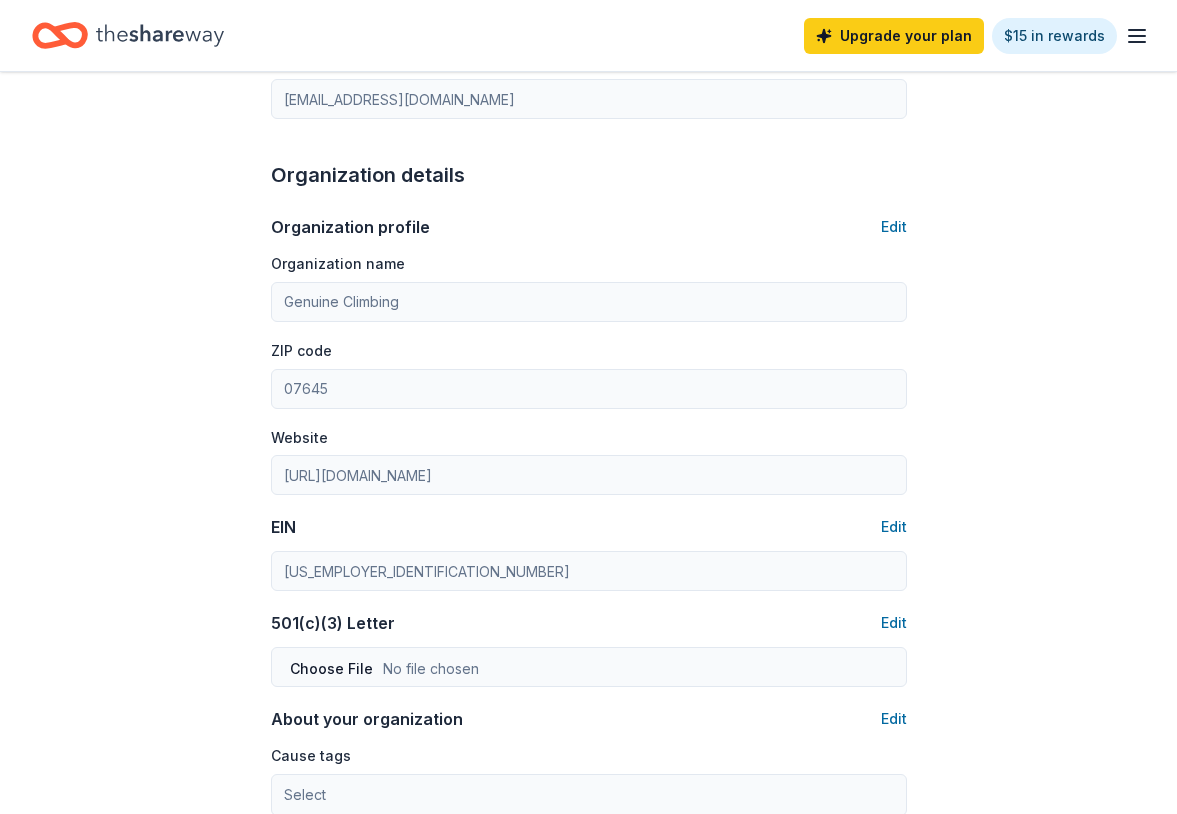 scroll, scrollTop: 0, scrollLeft: 0, axis: both 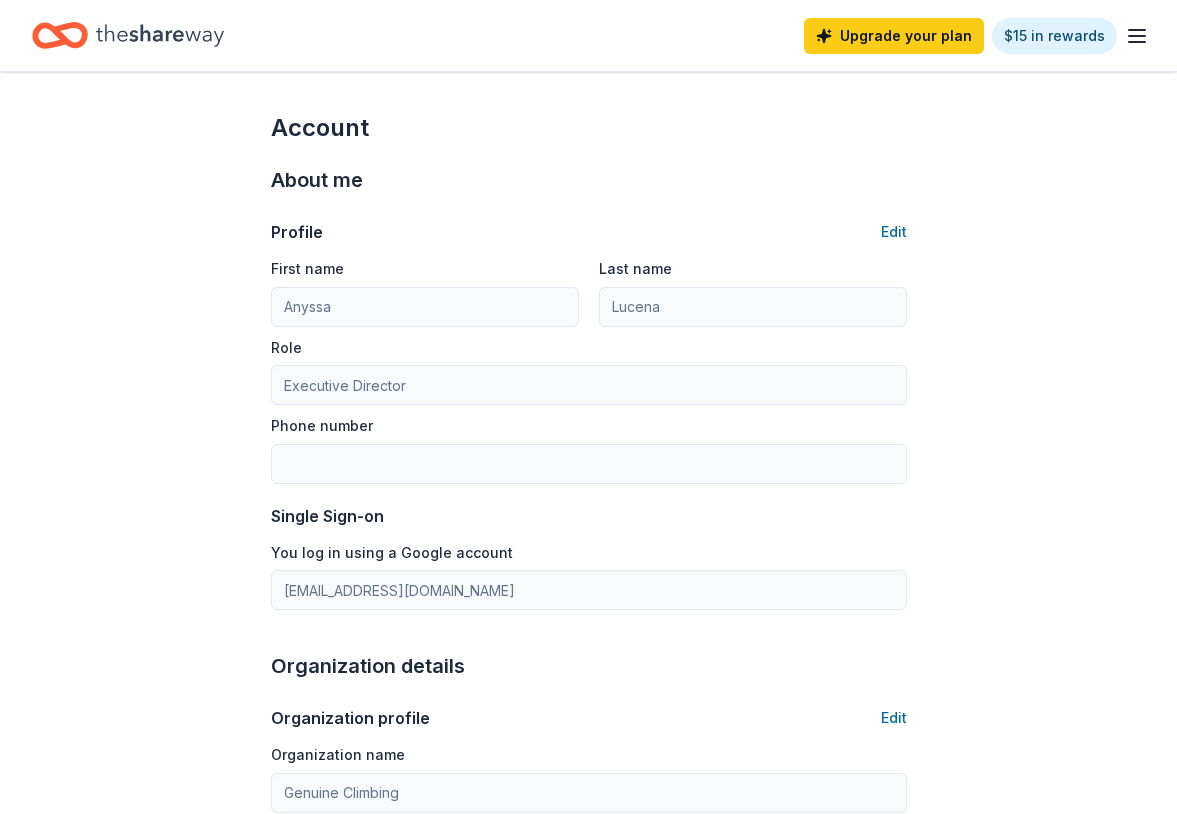 click 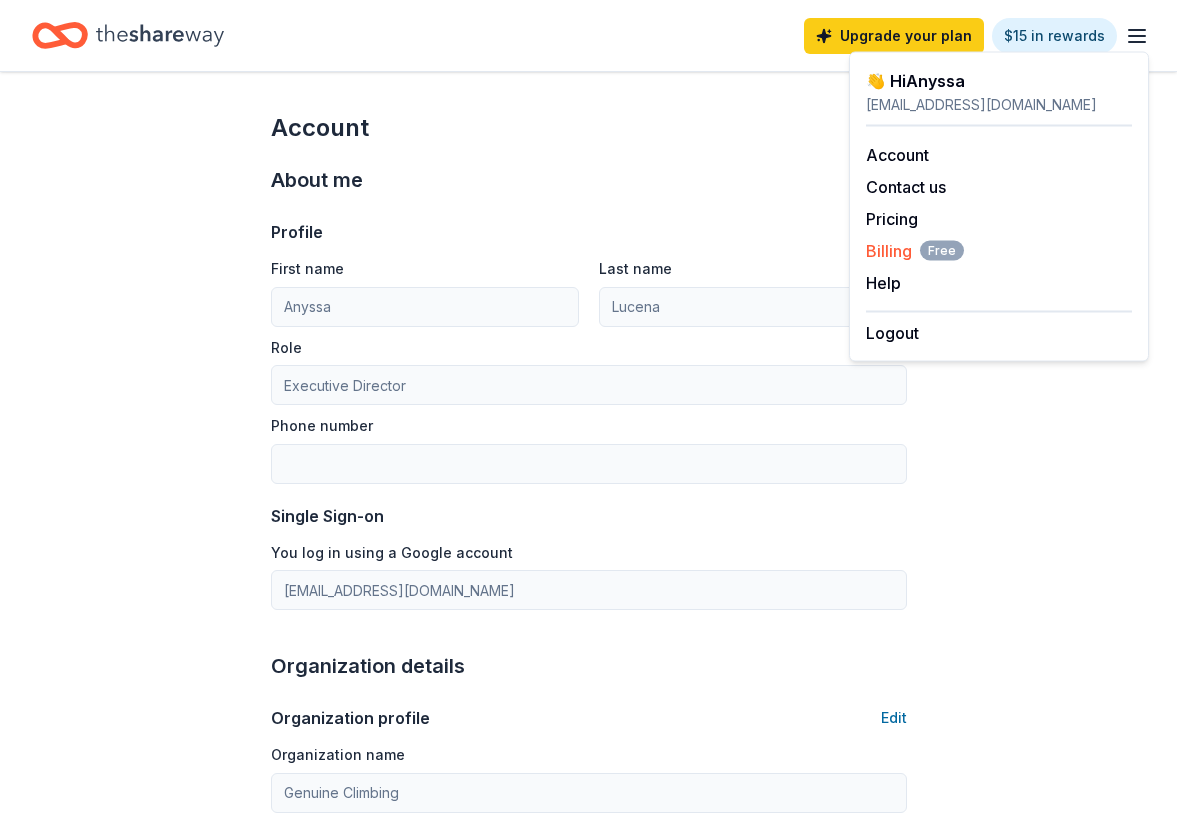 click on "Billing Free" at bounding box center (915, 251) 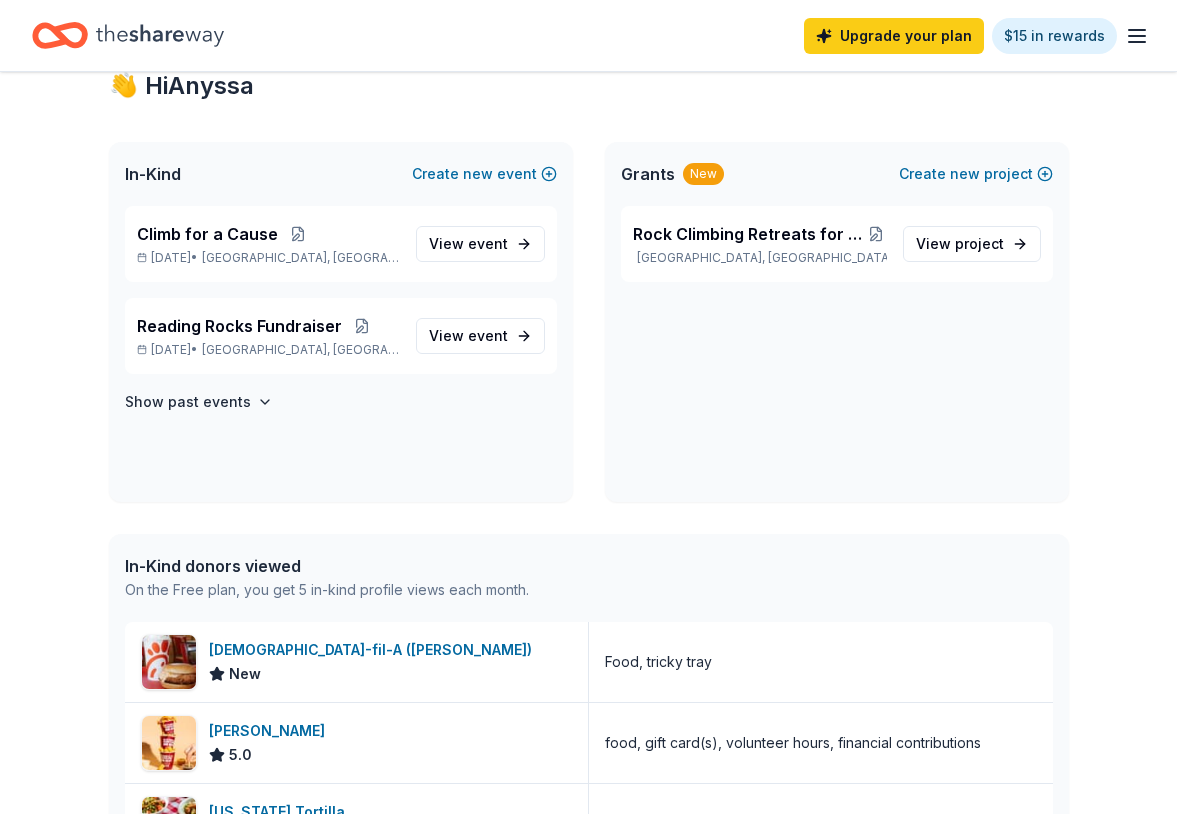 scroll, scrollTop: 373, scrollLeft: 0, axis: vertical 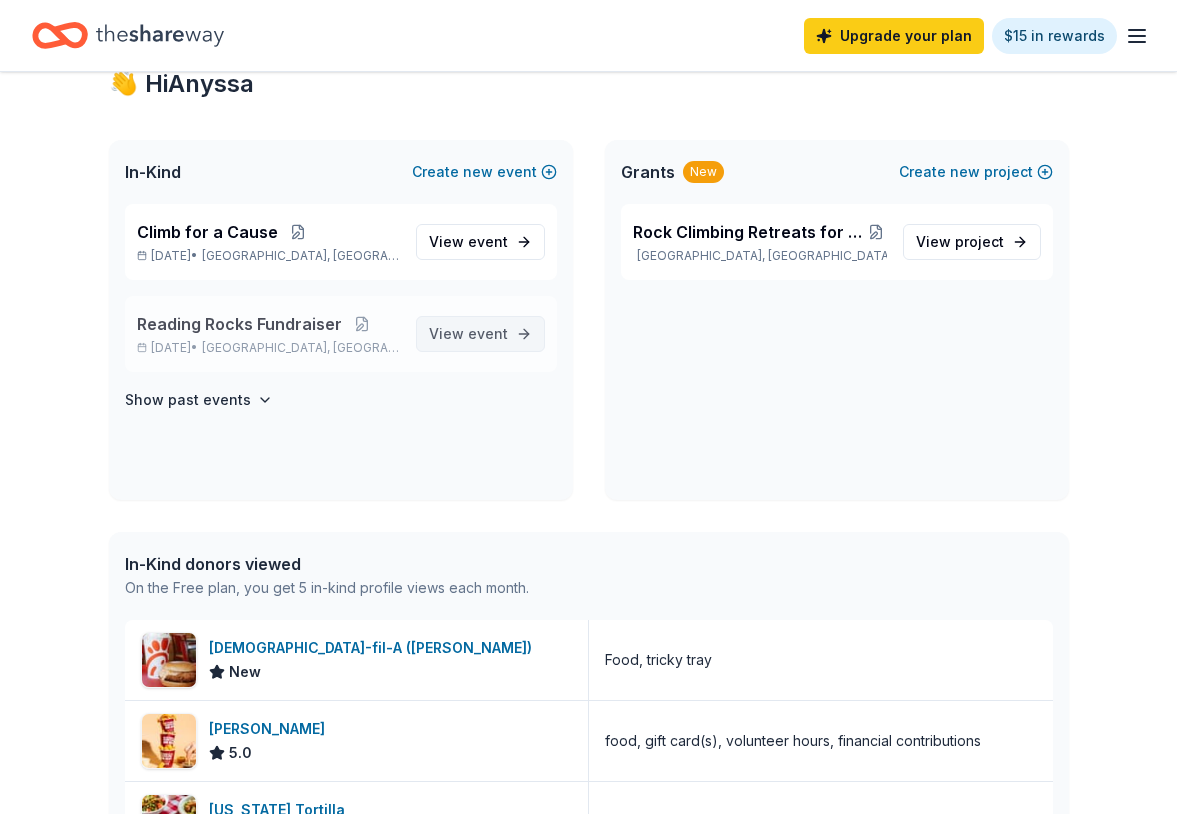 click on "View   event" at bounding box center [468, 334] 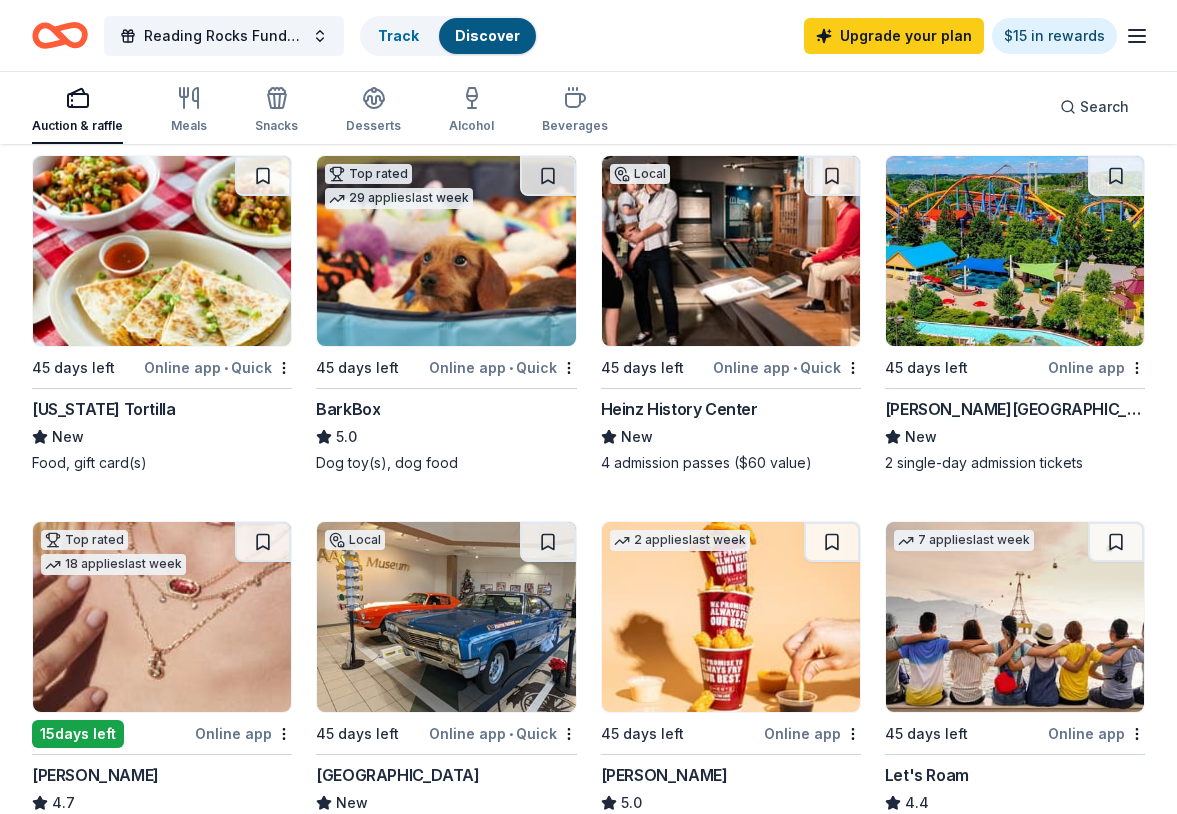 scroll, scrollTop: 626, scrollLeft: 0, axis: vertical 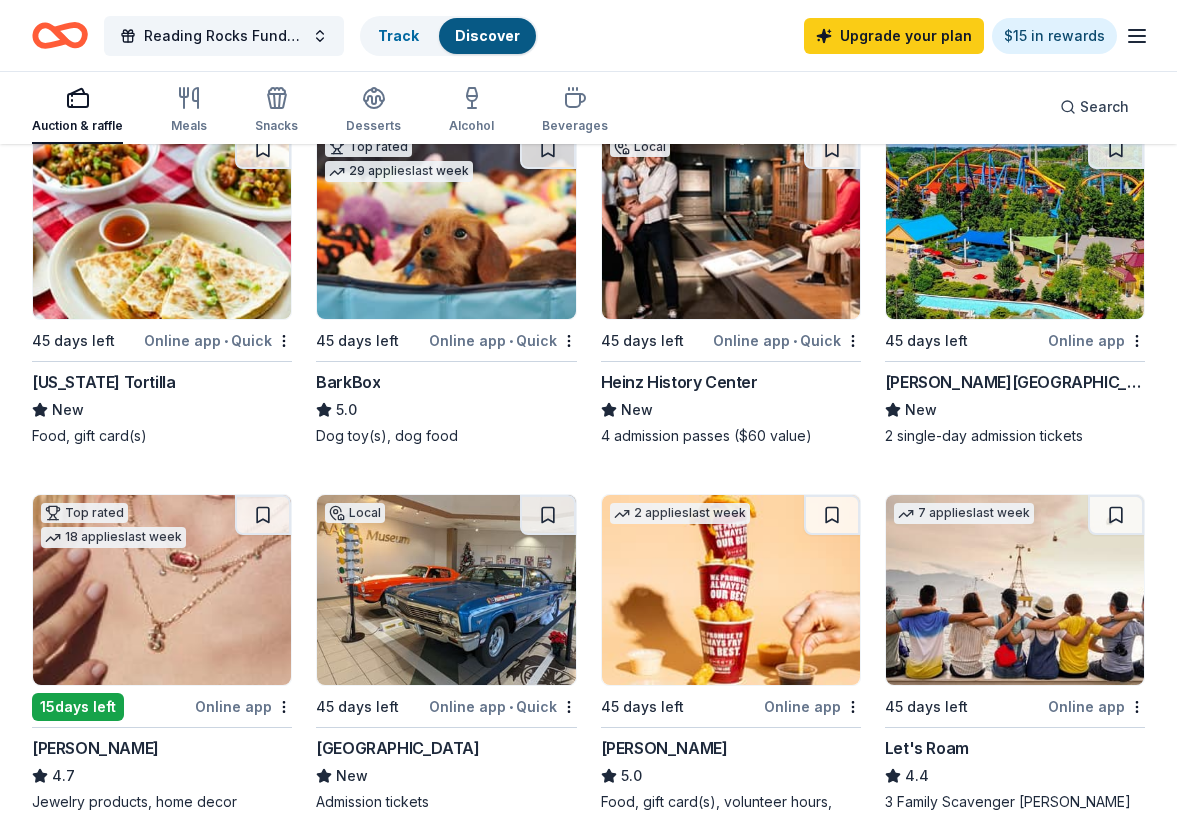 click at bounding box center (1015, 224) 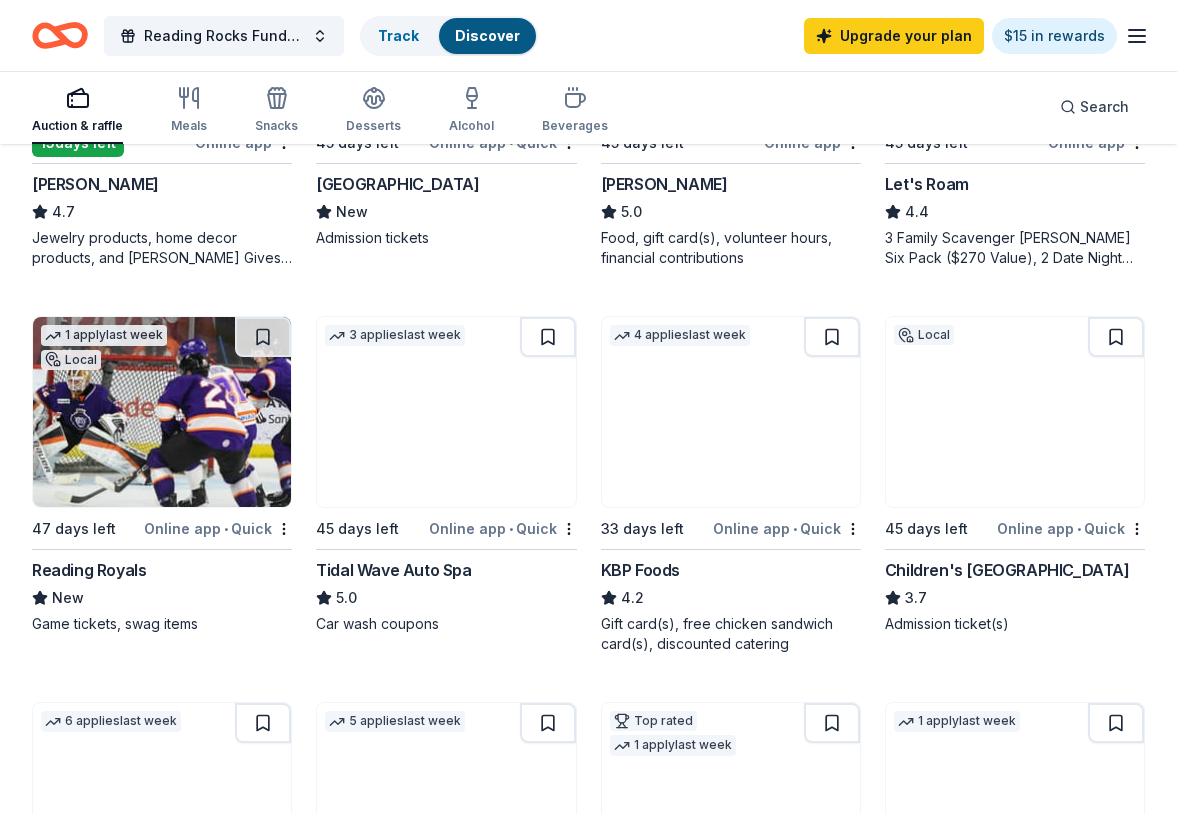 scroll, scrollTop: 1194, scrollLeft: 0, axis: vertical 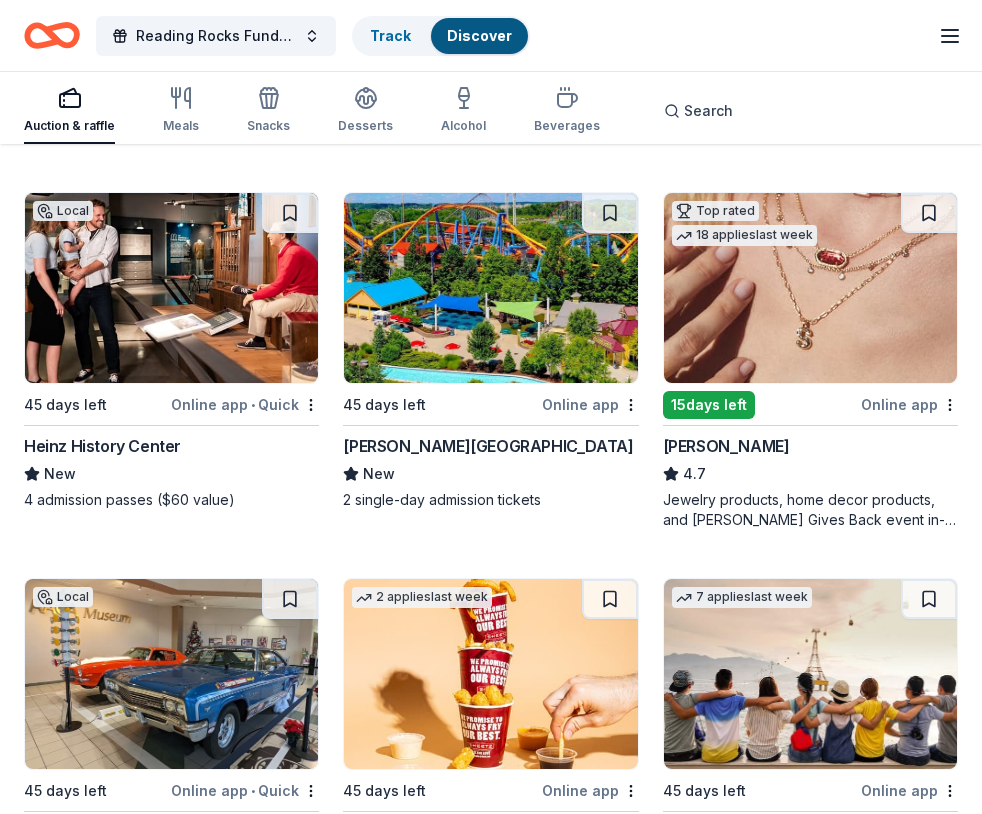 click on "[PERSON_NAME][GEOGRAPHIC_DATA]" at bounding box center [488, 446] 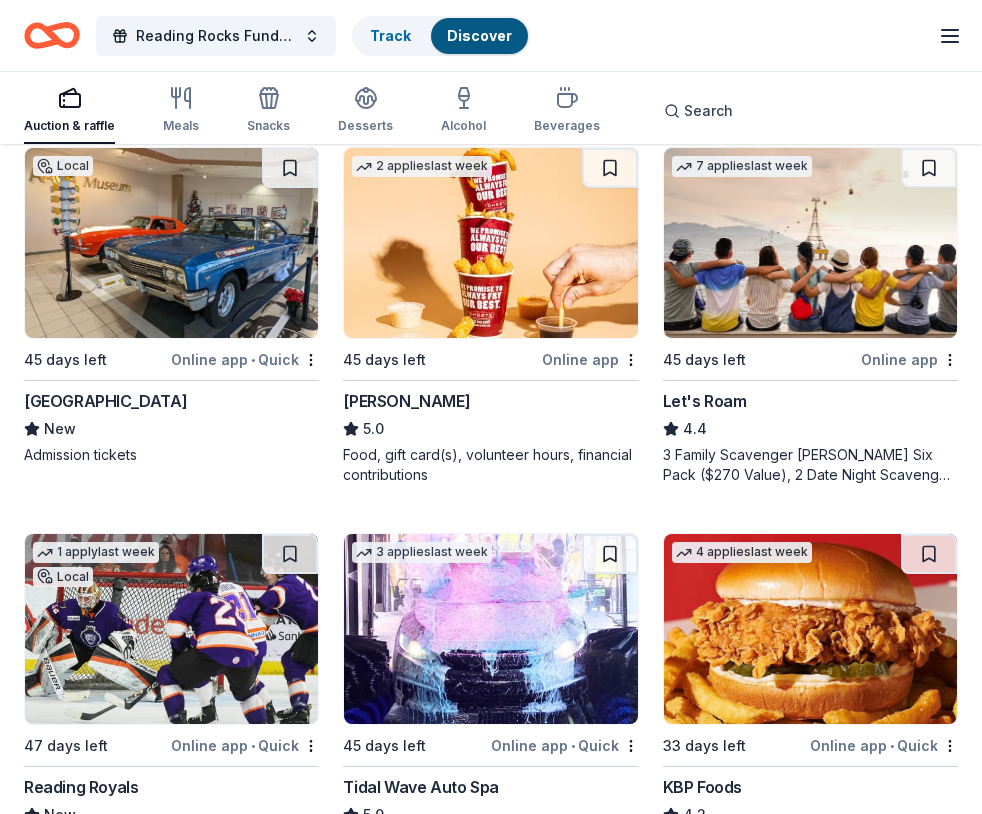 scroll, scrollTop: 1329, scrollLeft: 0, axis: vertical 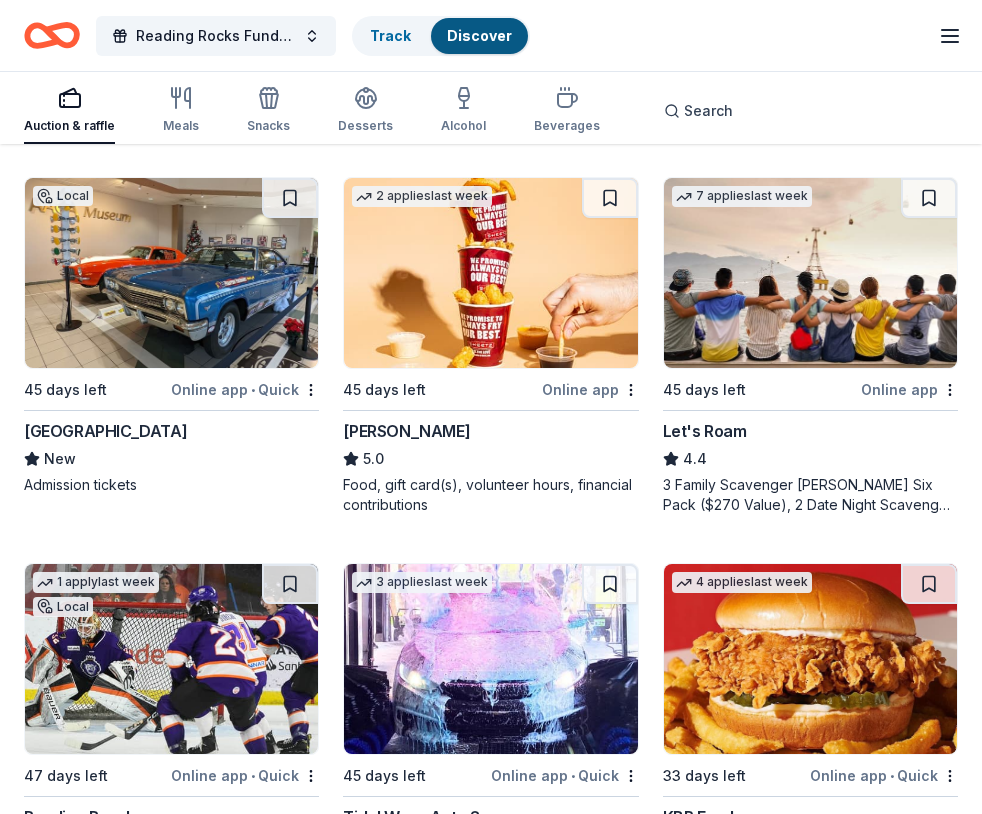 click at bounding box center (490, 273) 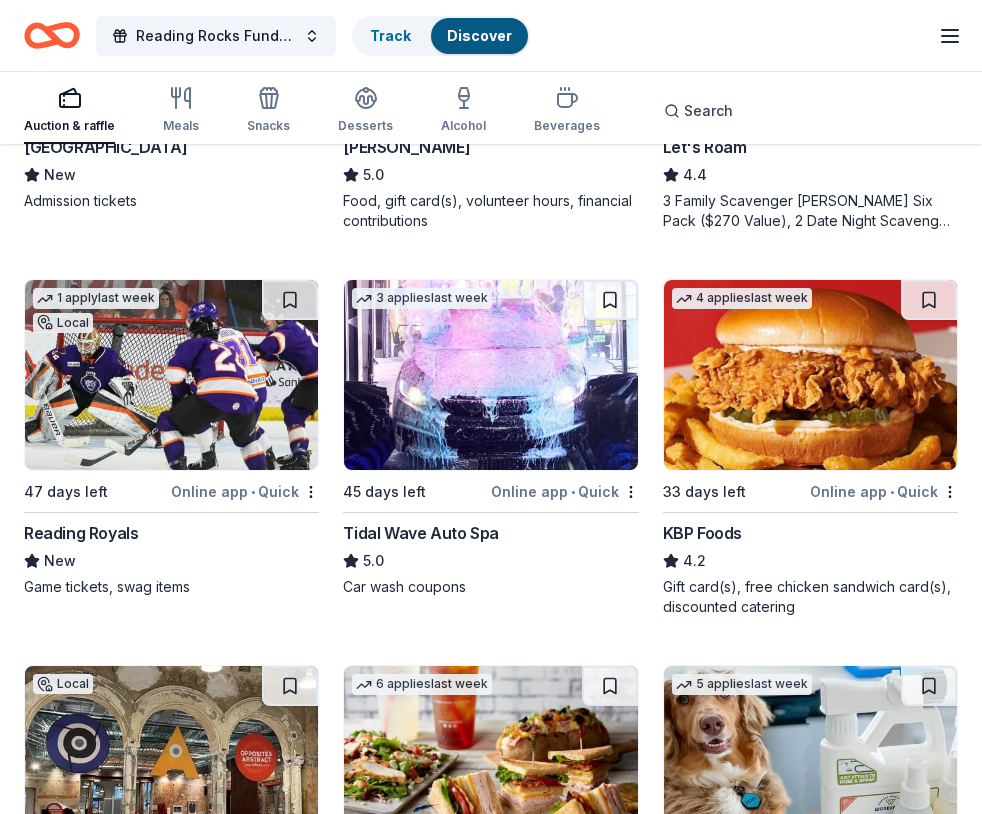 scroll, scrollTop: 1658, scrollLeft: 0, axis: vertical 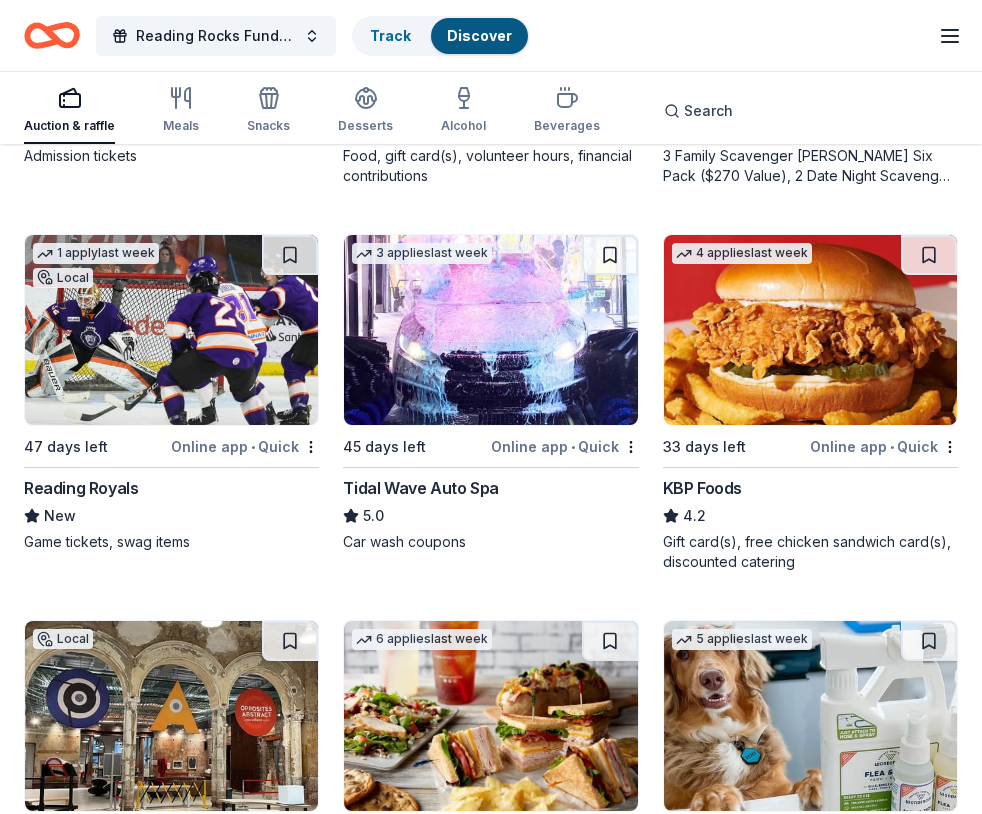 click at bounding box center [810, 330] 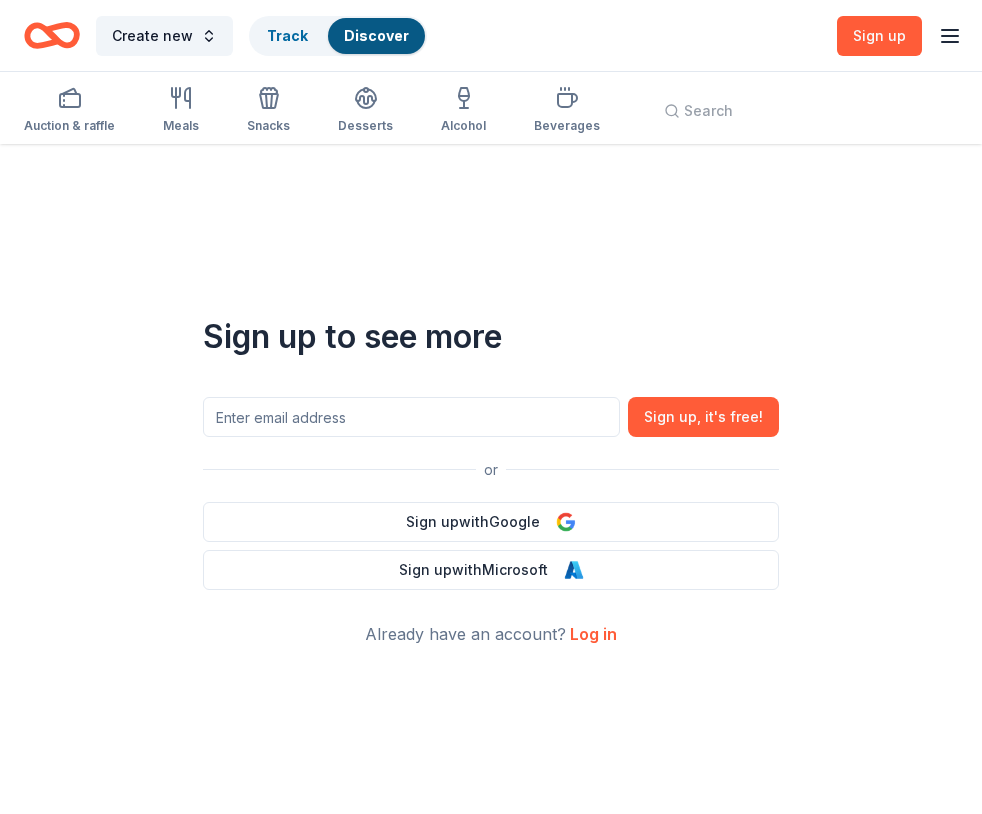 scroll, scrollTop: 0, scrollLeft: 0, axis: both 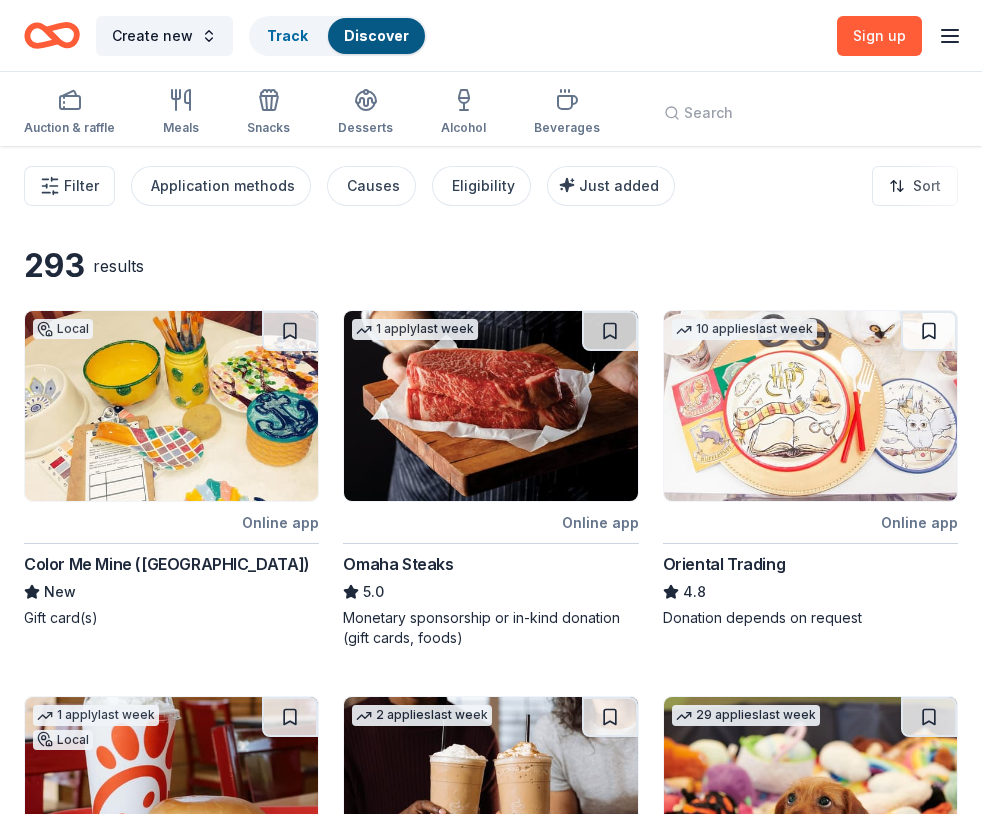 drag, startPoint x: 111, startPoint y: 20, endPoint x: 31, endPoint y: 32, distance: 80.895 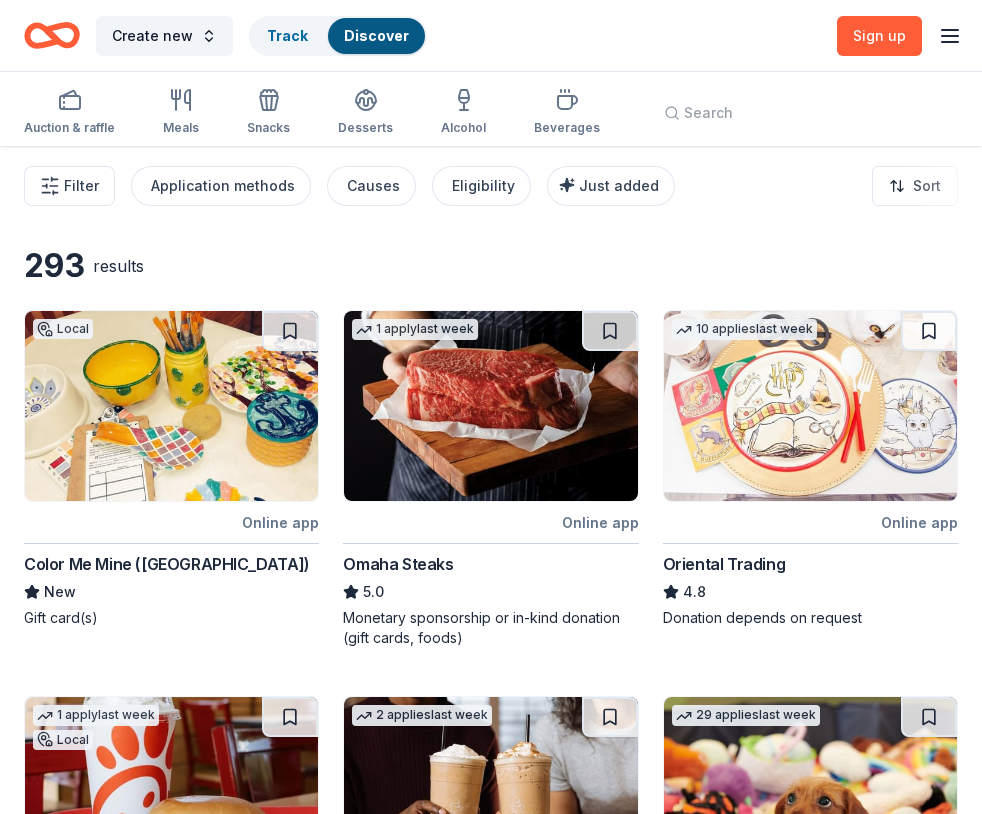 click 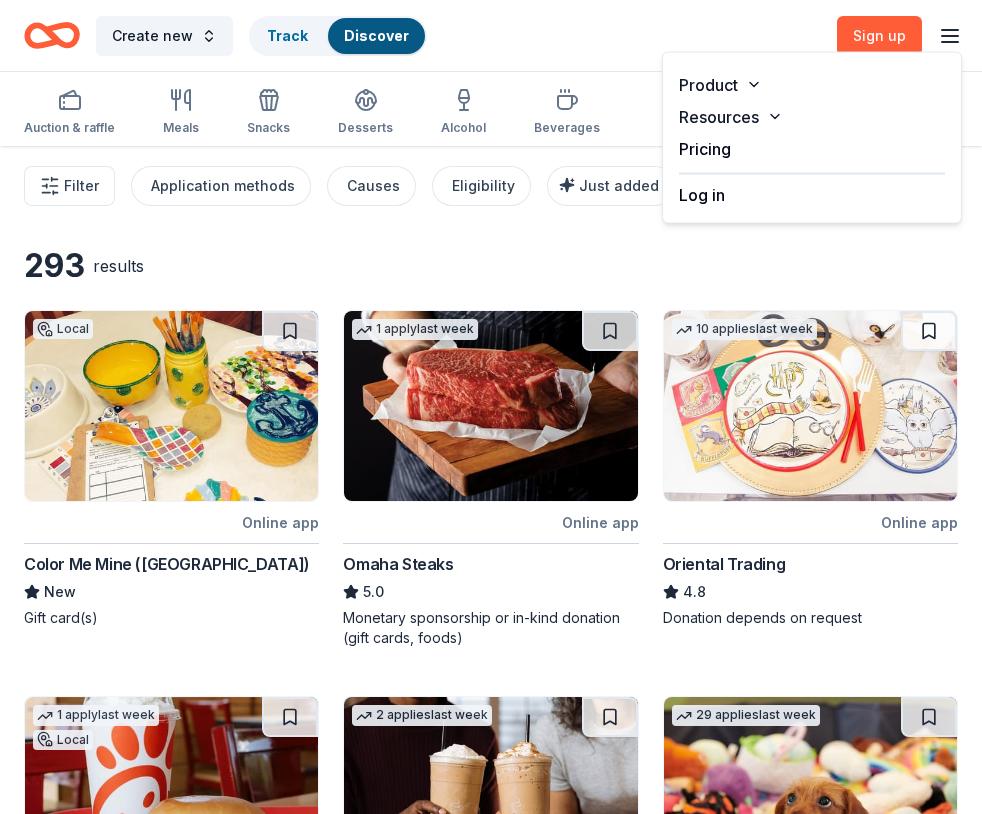click on "Log in" at bounding box center (702, 195) 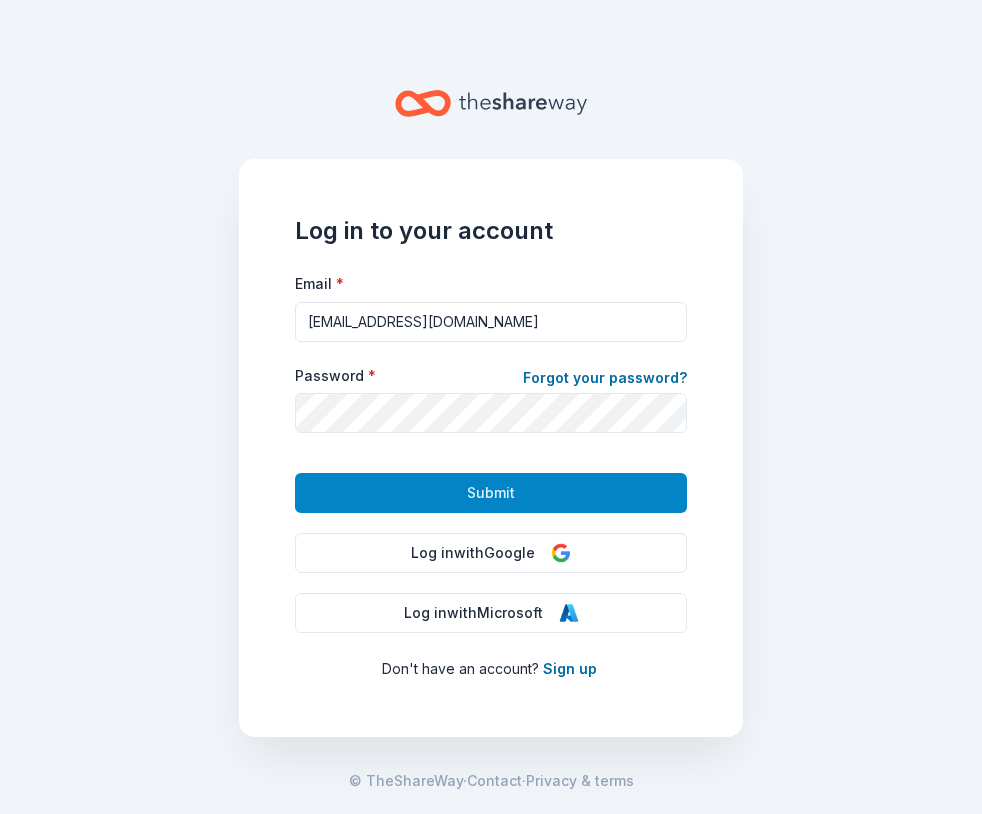 click on "Submit" at bounding box center (491, 493) 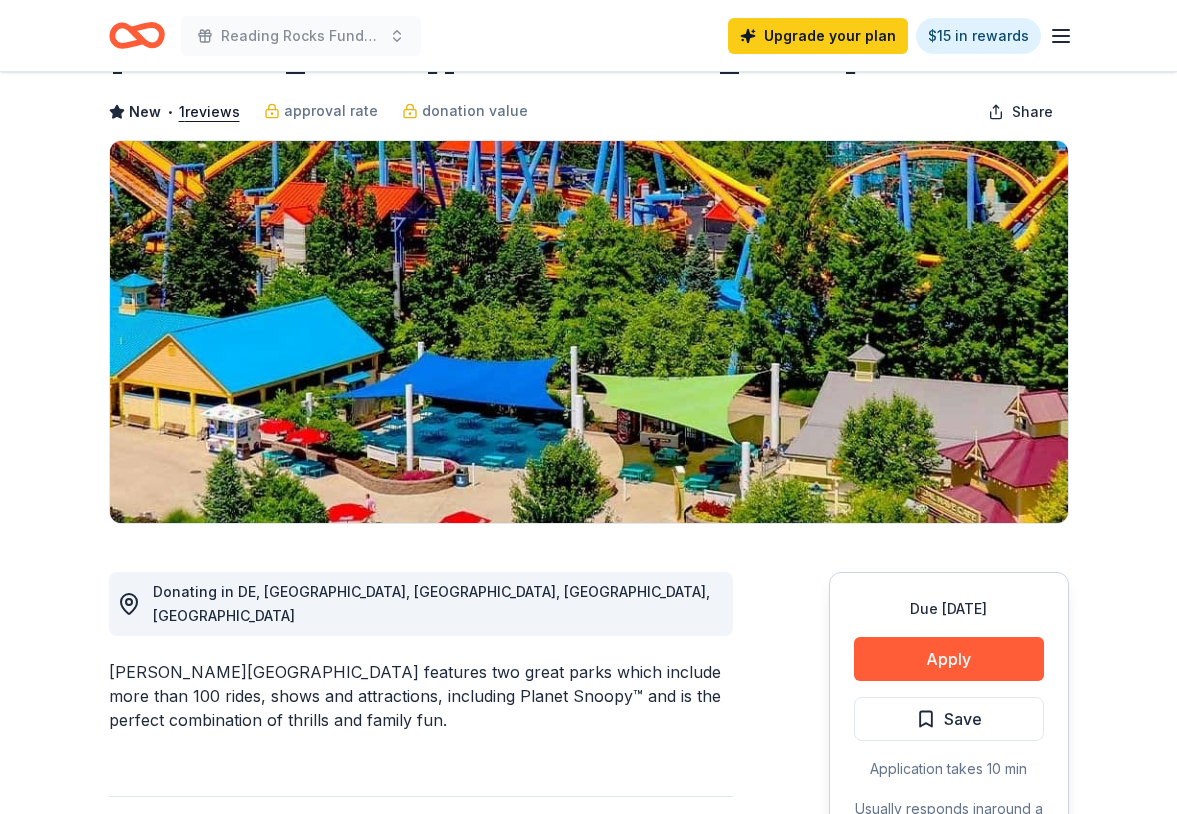 scroll, scrollTop: 155, scrollLeft: 0, axis: vertical 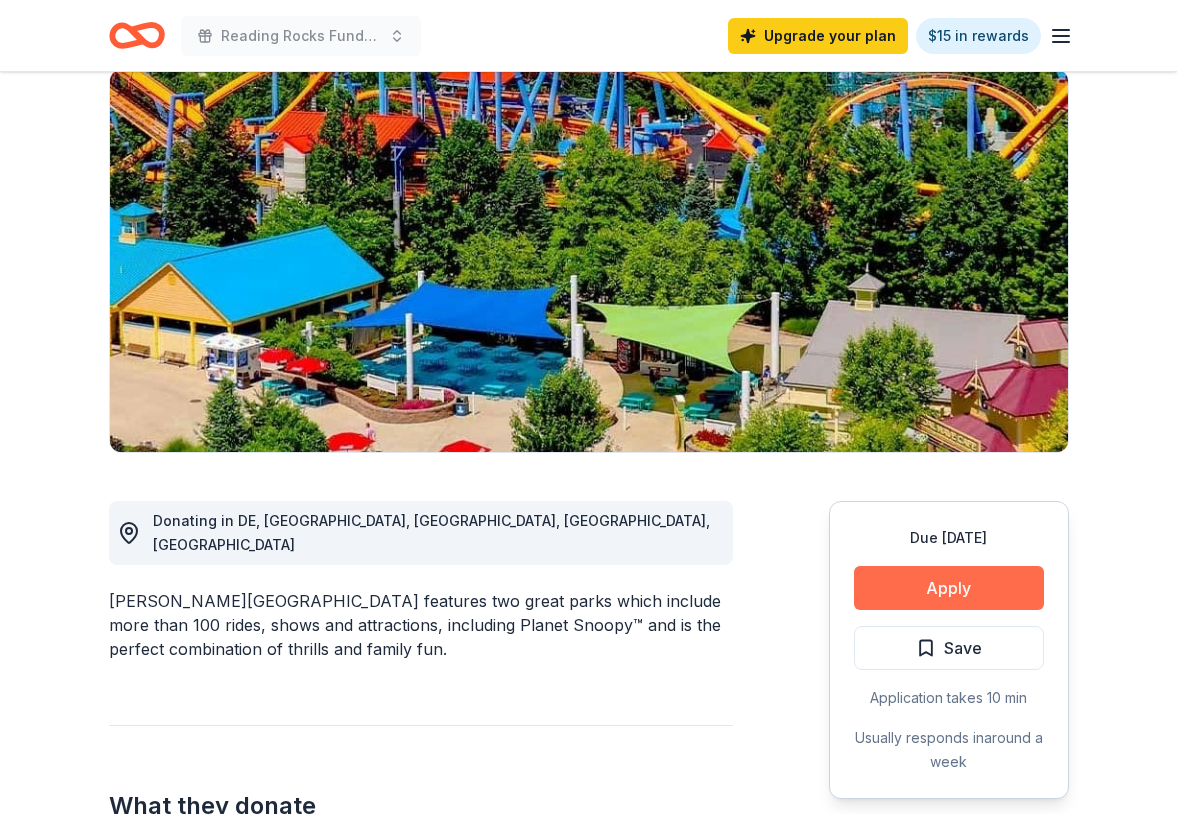 click on "Apply" at bounding box center [949, 588] 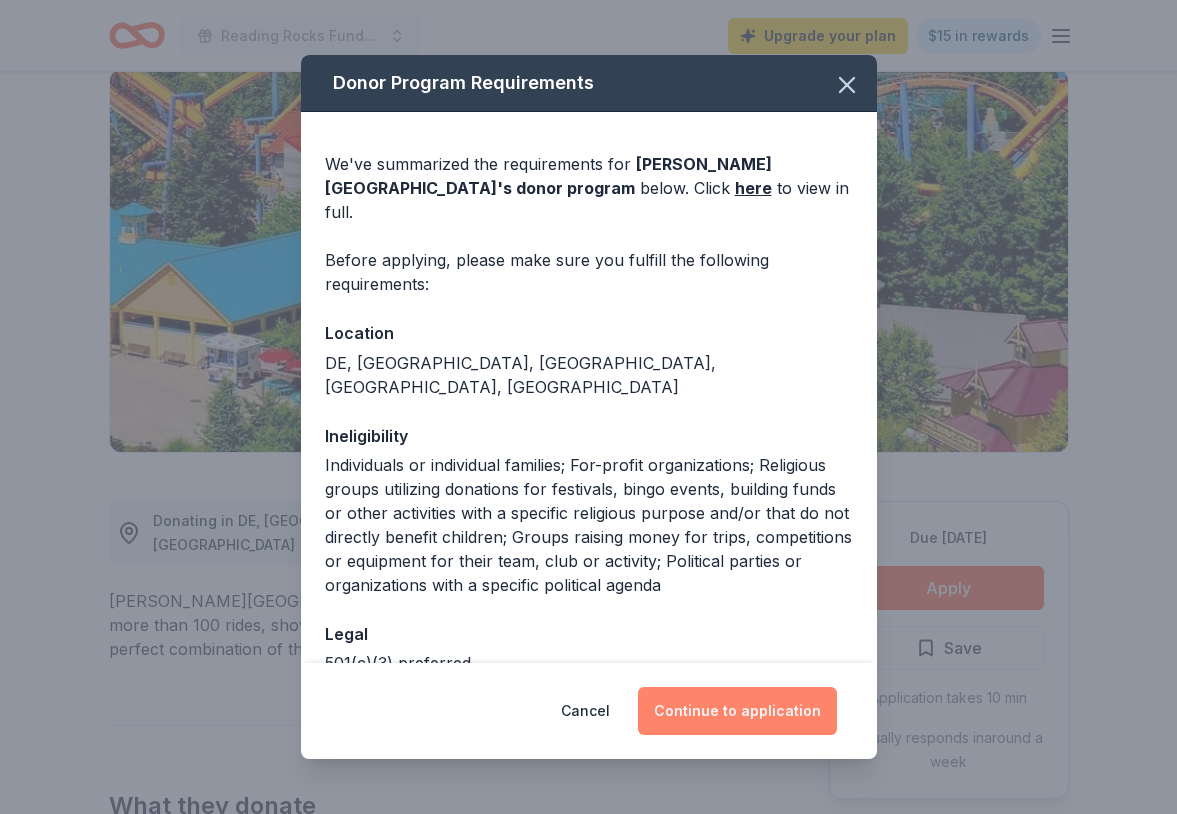 click on "Continue to application" at bounding box center (737, 711) 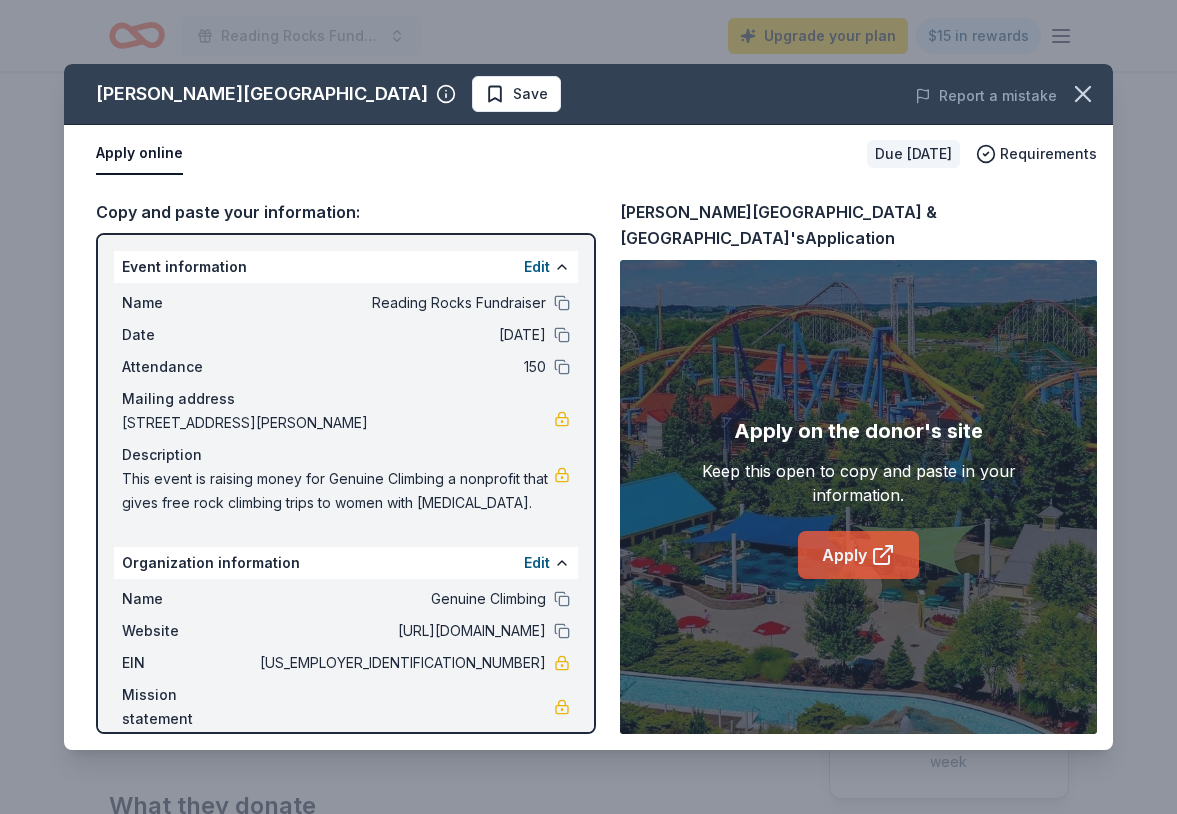 click on "Apply" at bounding box center (858, 555) 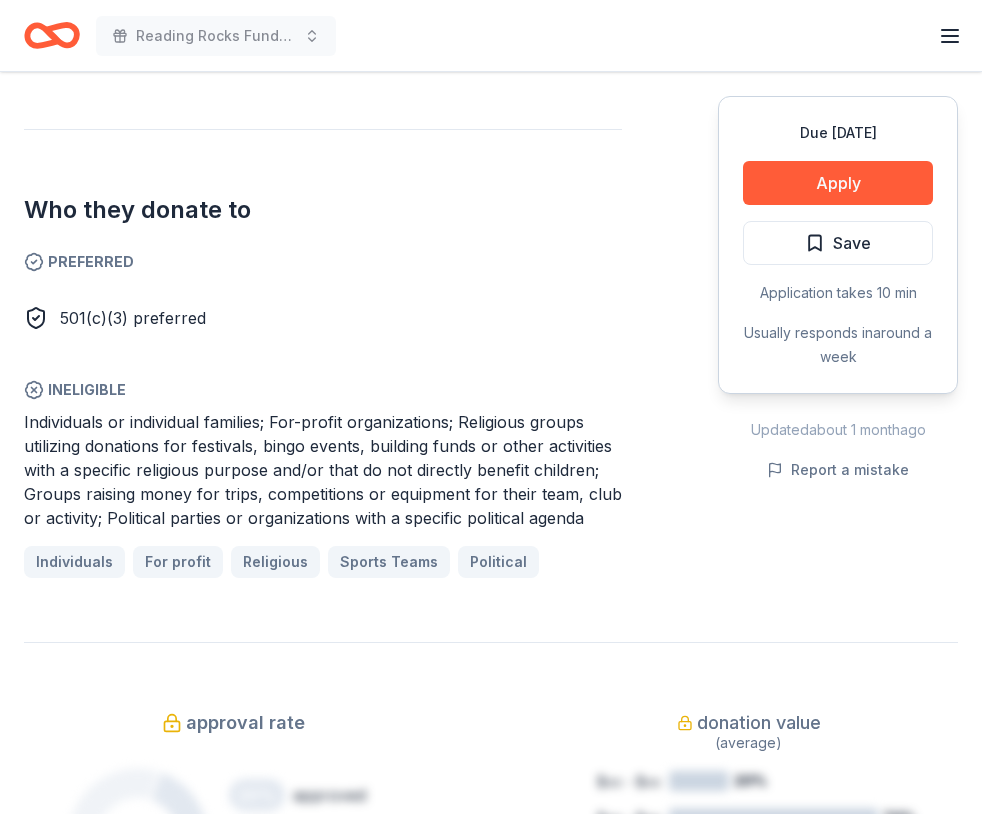 scroll, scrollTop: 996, scrollLeft: 0, axis: vertical 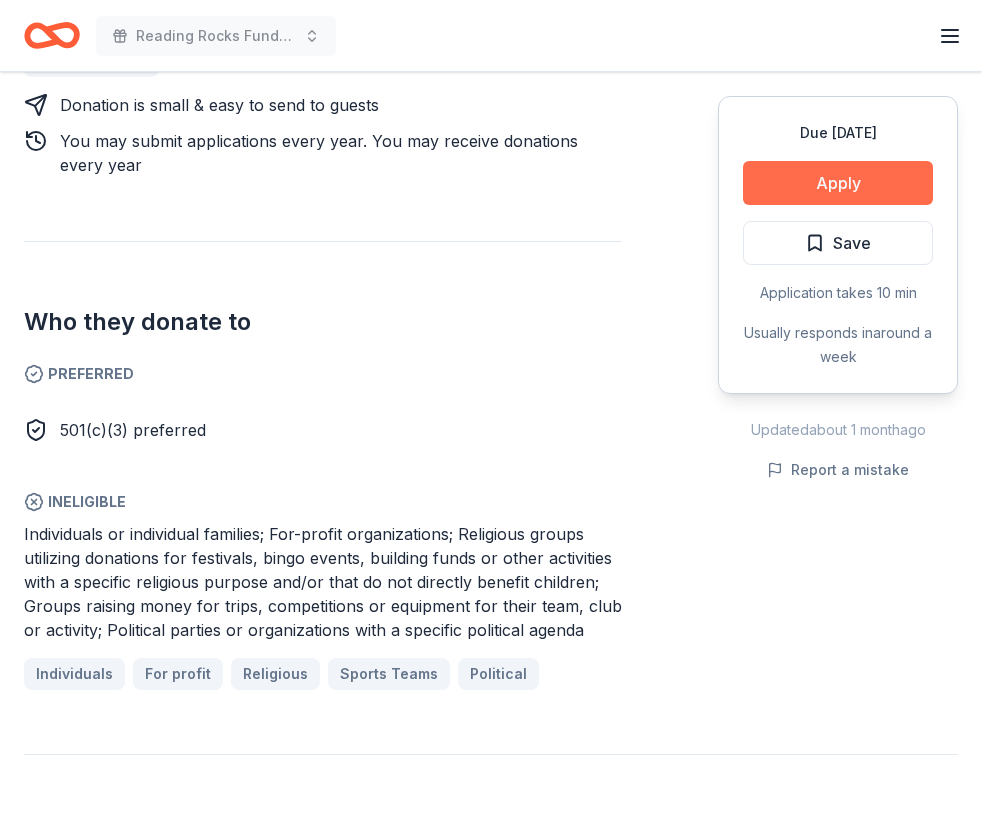 click on "Apply" at bounding box center (838, 183) 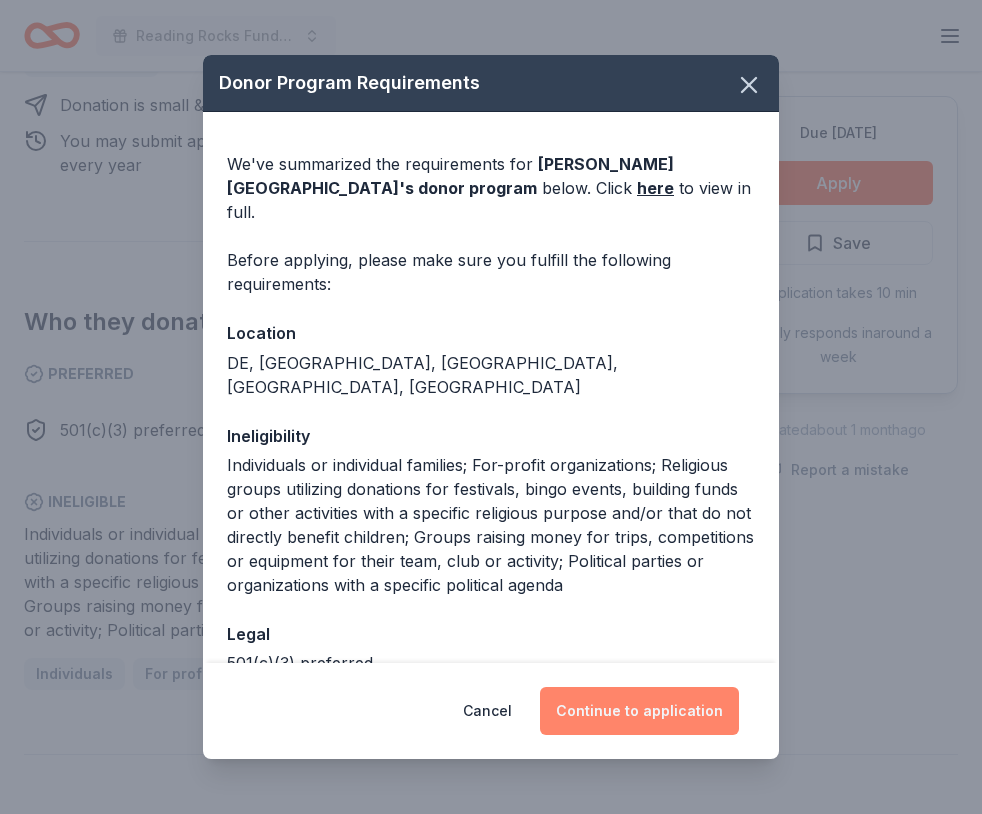 click on "Continue to application" at bounding box center (639, 711) 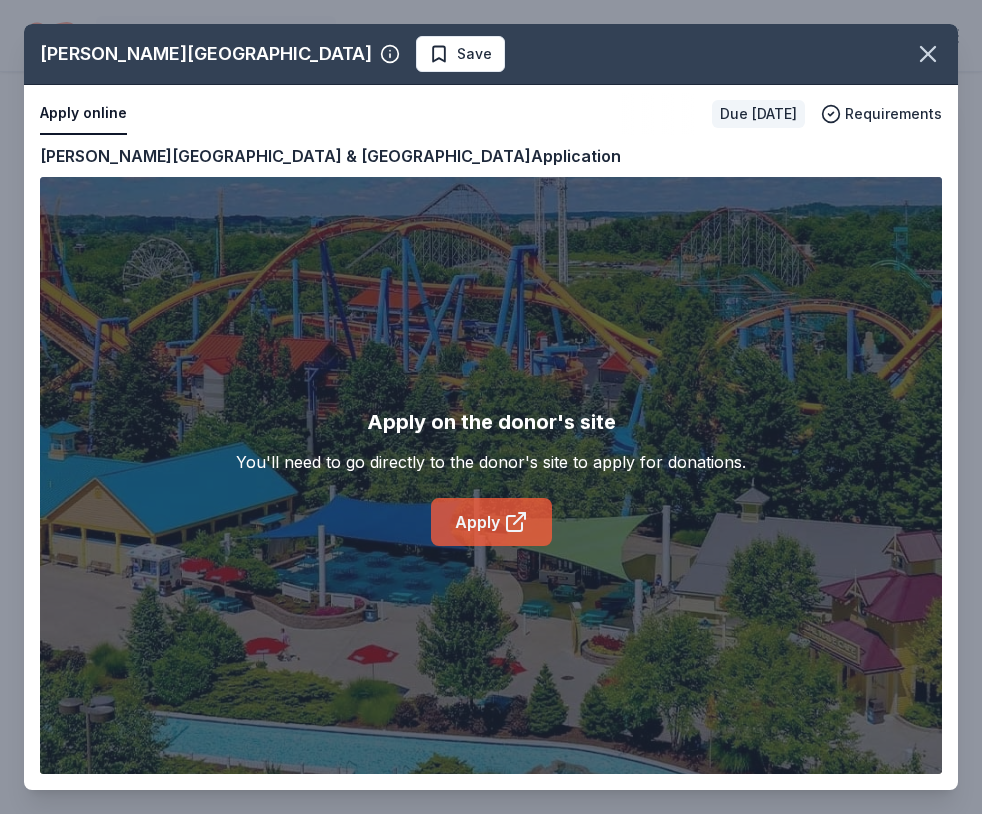 click on "Apply" at bounding box center (491, 522) 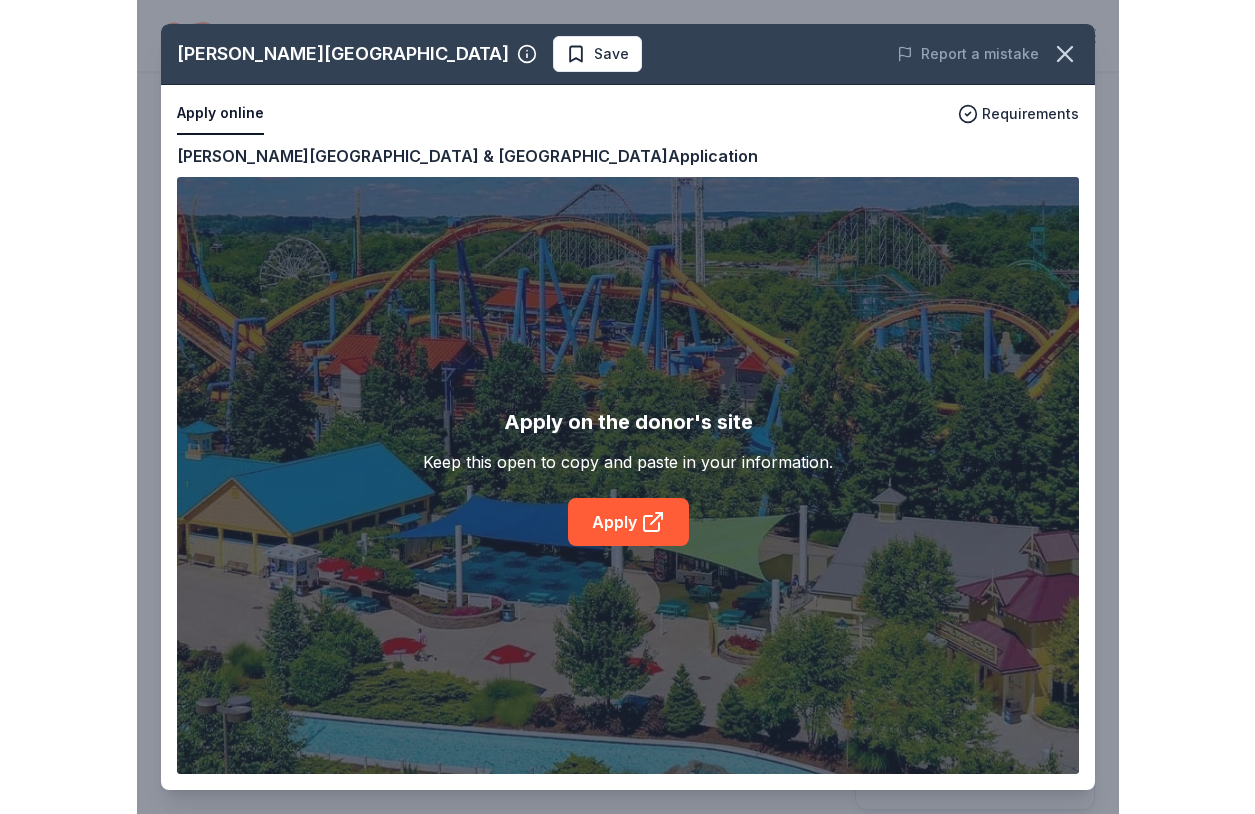 scroll, scrollTop: 0, scrollLeft: 0, axis: both 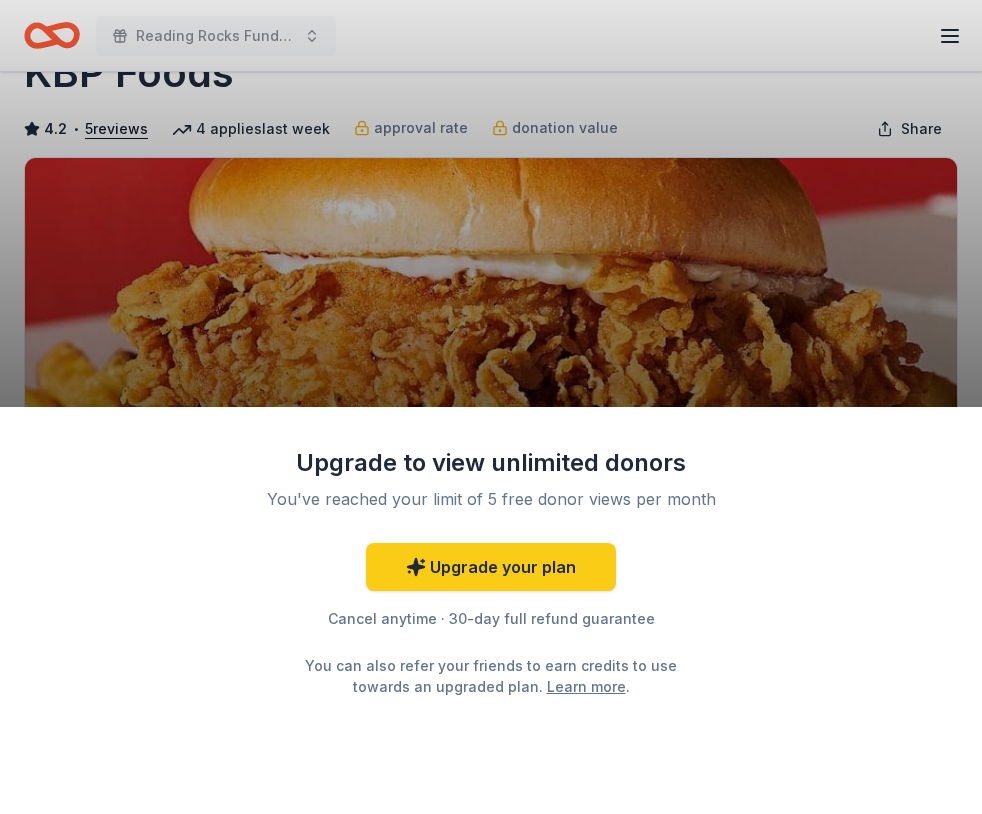 click on "Upgrade to view unlimited donors You've reached your limit of 5 free donor views per month Upgrade your plan Cancel anytime · 30-day full refund guarantee You can also refer your friends to earn credits to use towards an upgraded plan.   Learn more ." at bounding box center (491, 407) 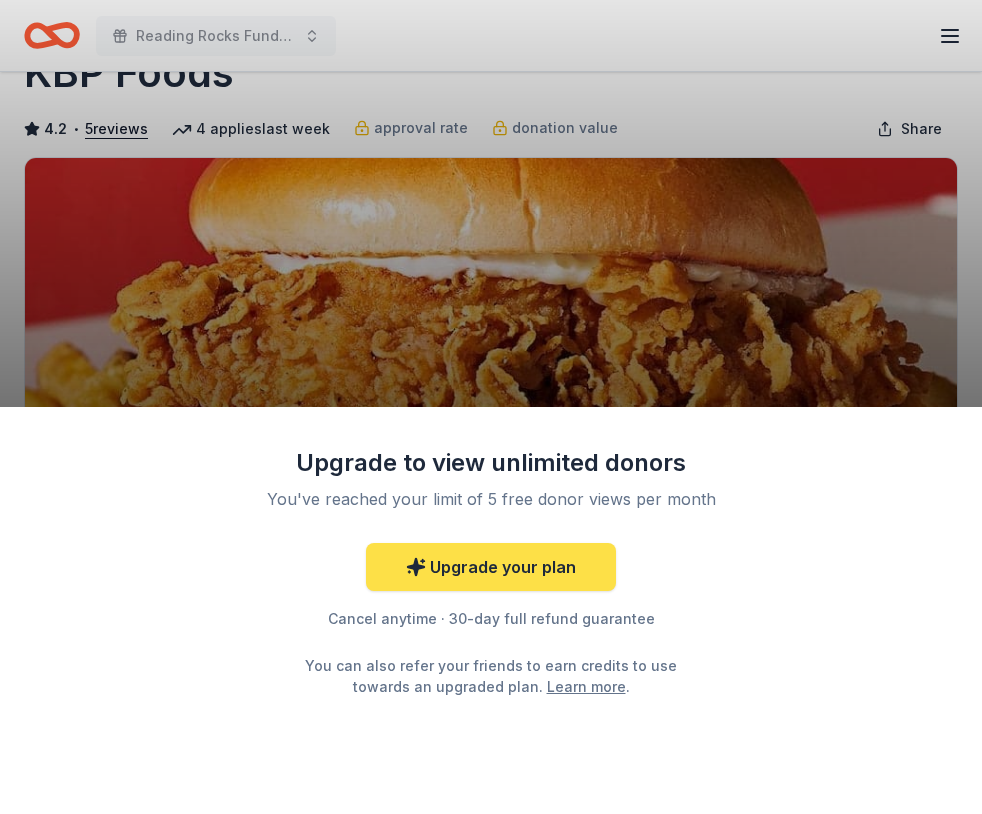 click on "Upgrade your plan" at bounding box center (491, 567) 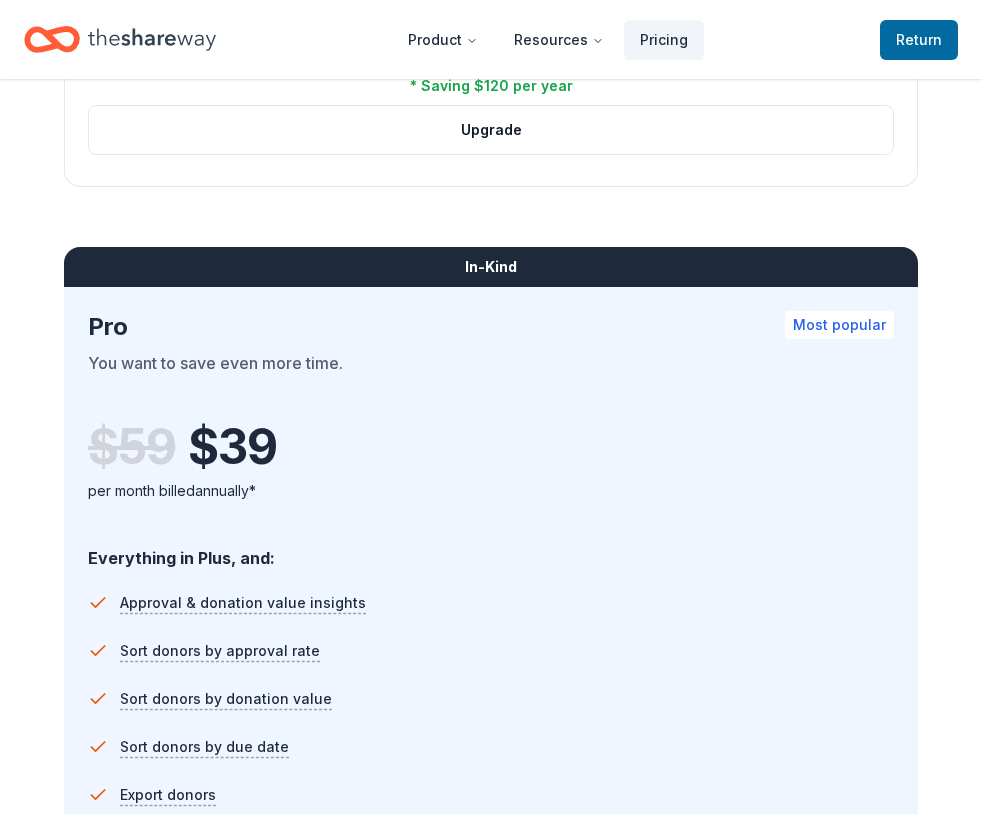 scroll, scrollTop: 1661, scrollLeft: 0, axis: vertical 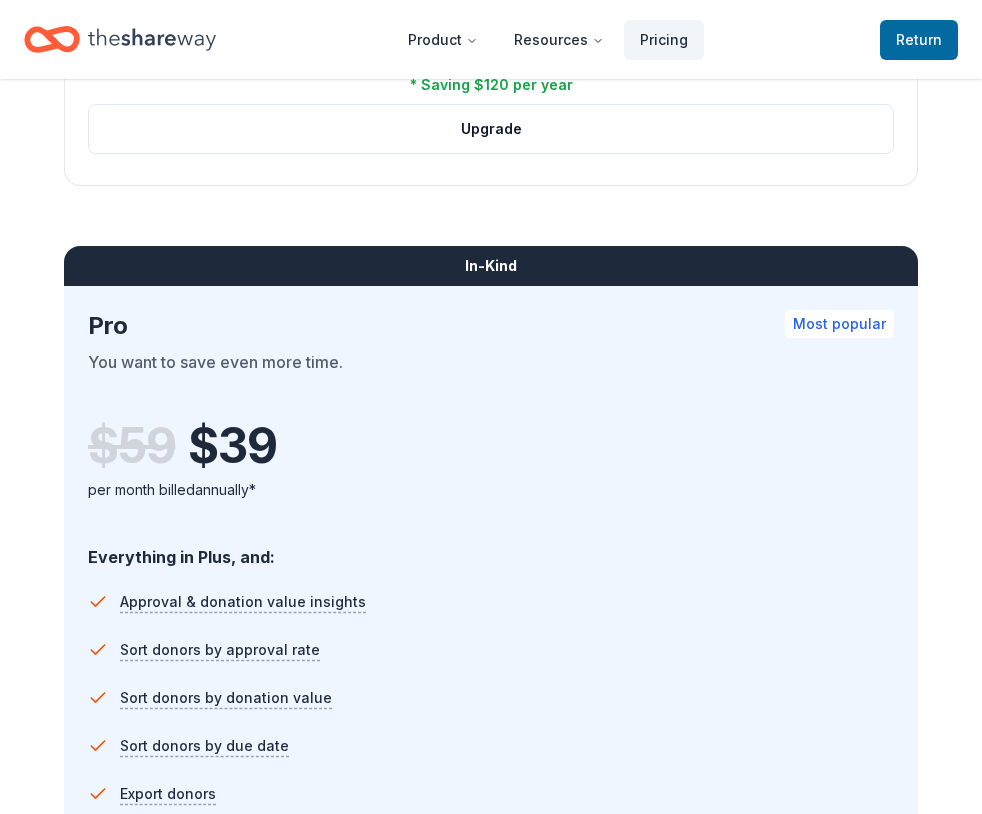 click 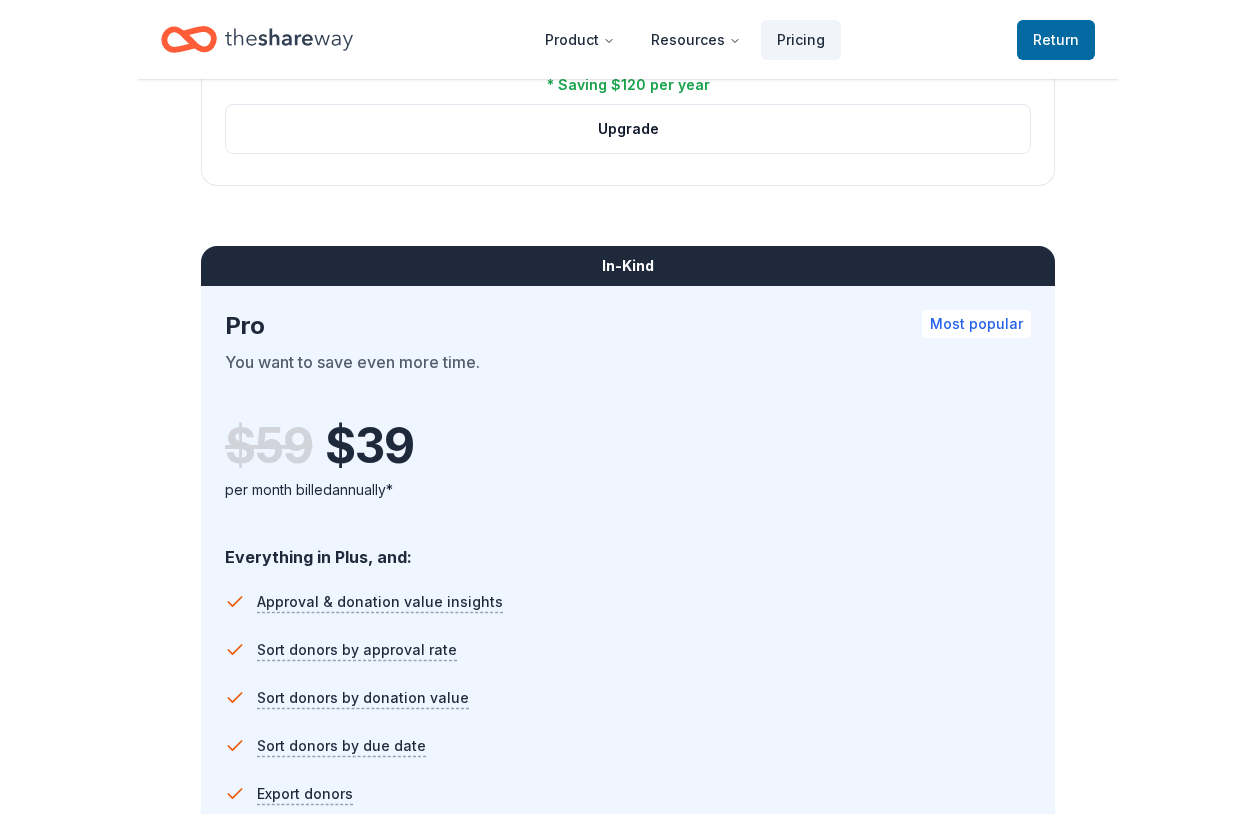 scroll, scrollTop: 0, scrollLeft: 0, axis: both 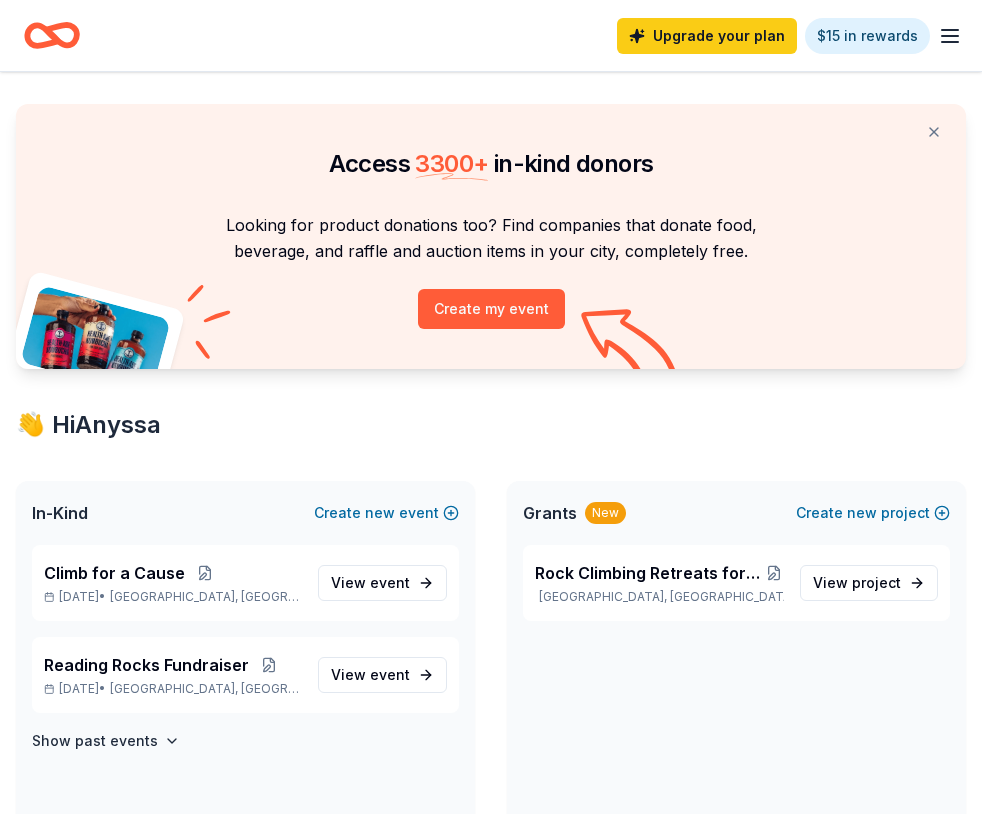 click 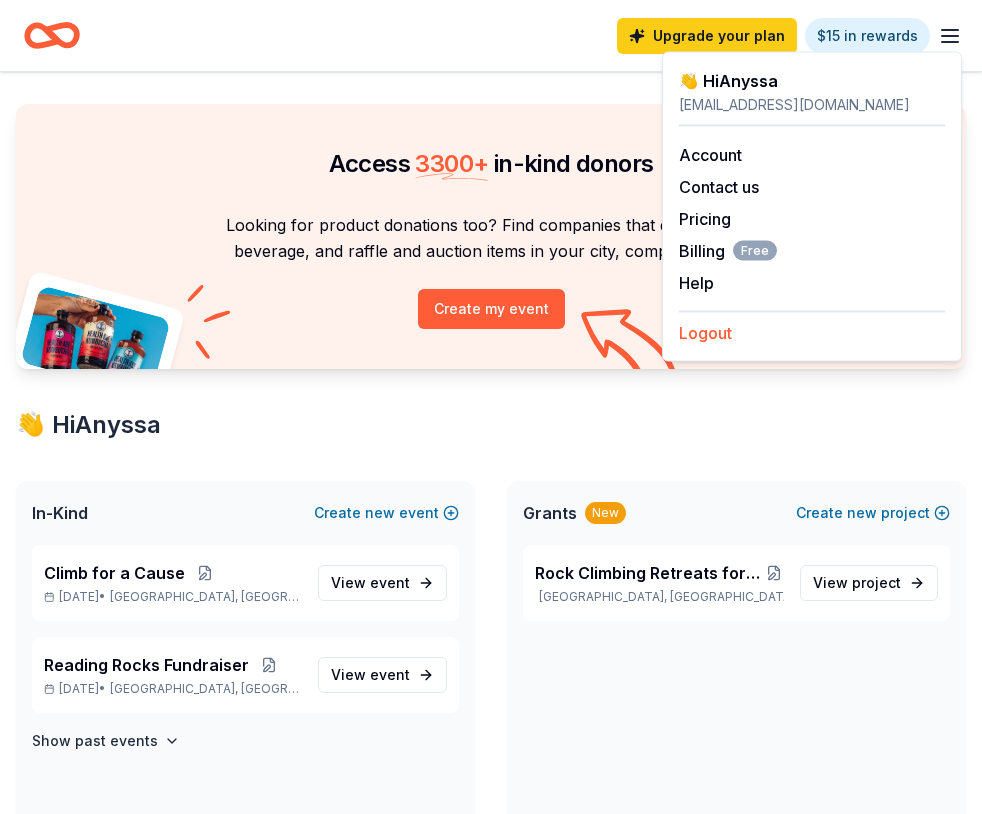 click on "Logout" at bounding box center [705, 333] 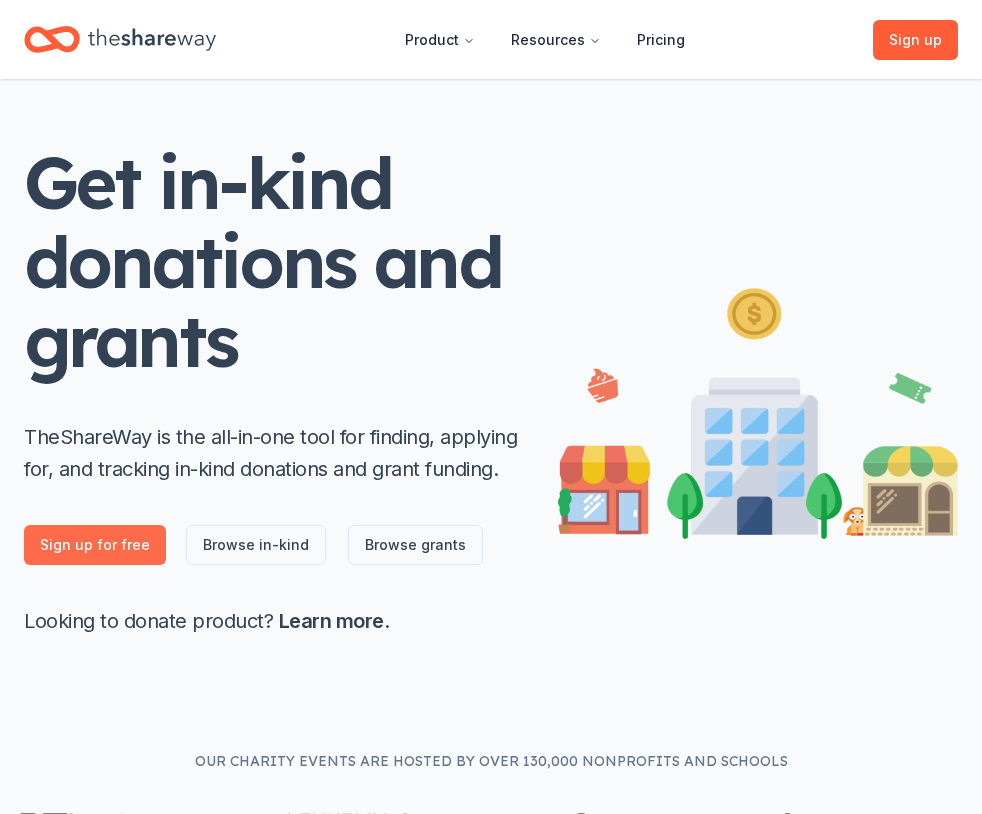click on "Sign up for free" at bounding box center (95, 545) 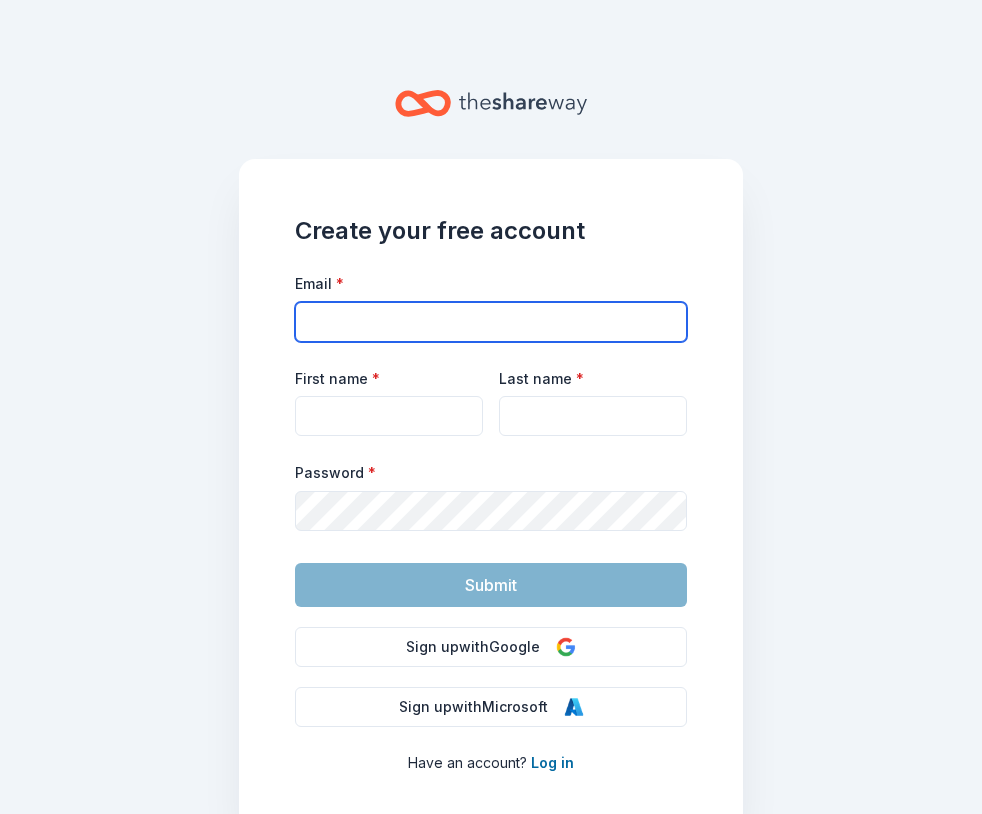 click on "Email *" at bounding box center (491, 322) 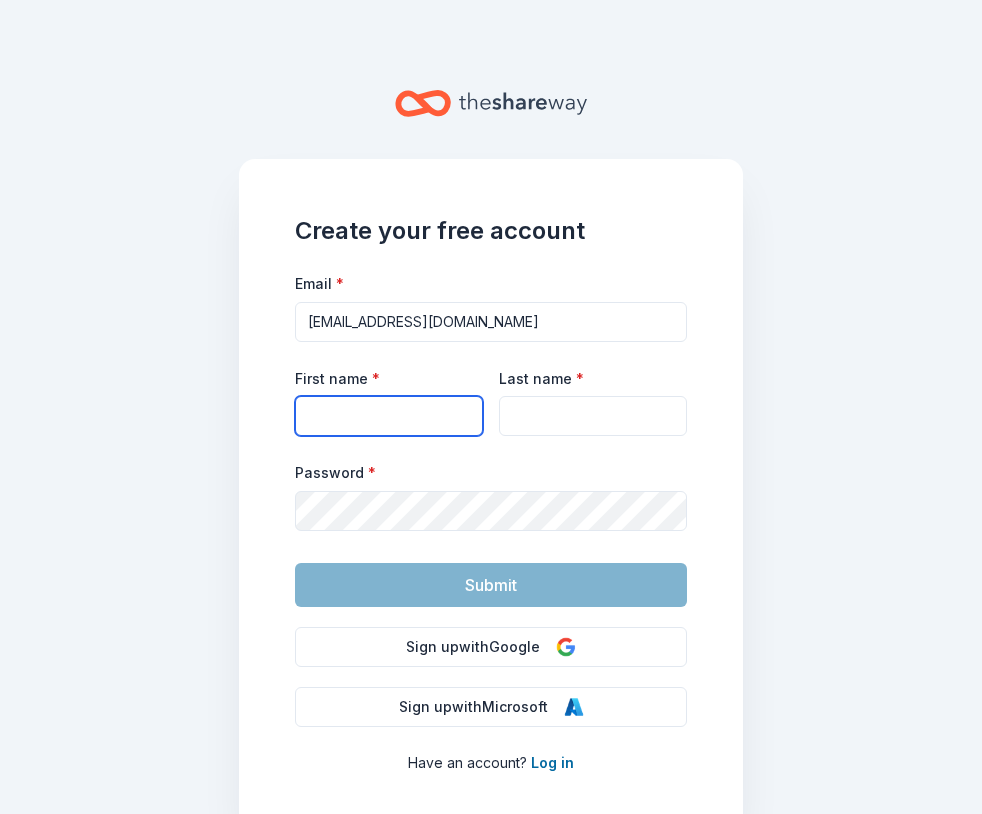 click on "First name *" at bounding box center [389, 416] 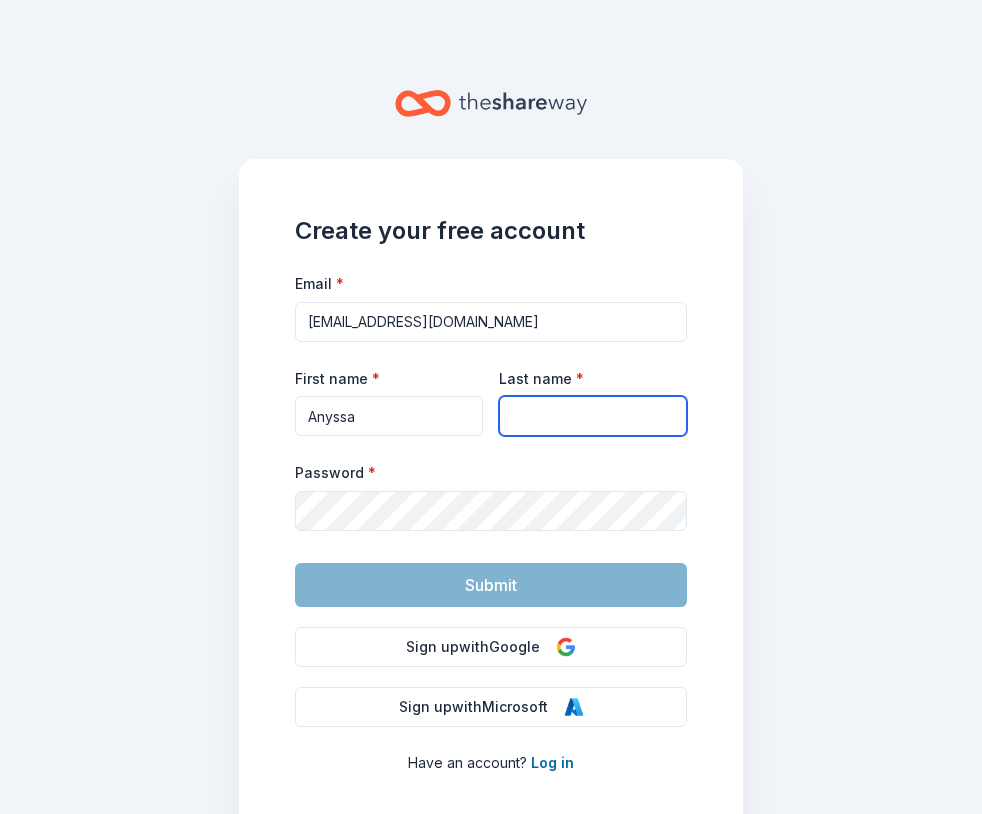 type on "Lucena" 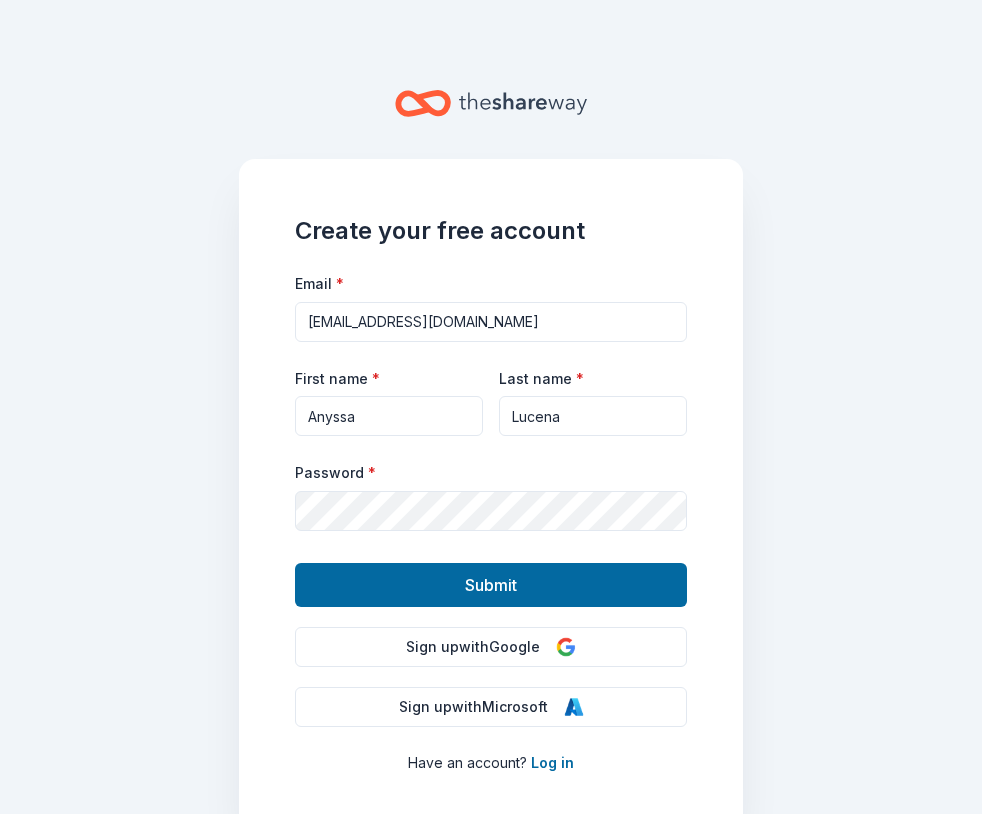 click on "Create your free account Email * [EMAIL_ADDRESS][DOMAIN_NAME] First name * Anyssa Last name * [PERSON_NAME] Password * Submit Sign up  with  Google Sign up  with  Microsoft Have an account? Log in" at bounding box center (491, 495) 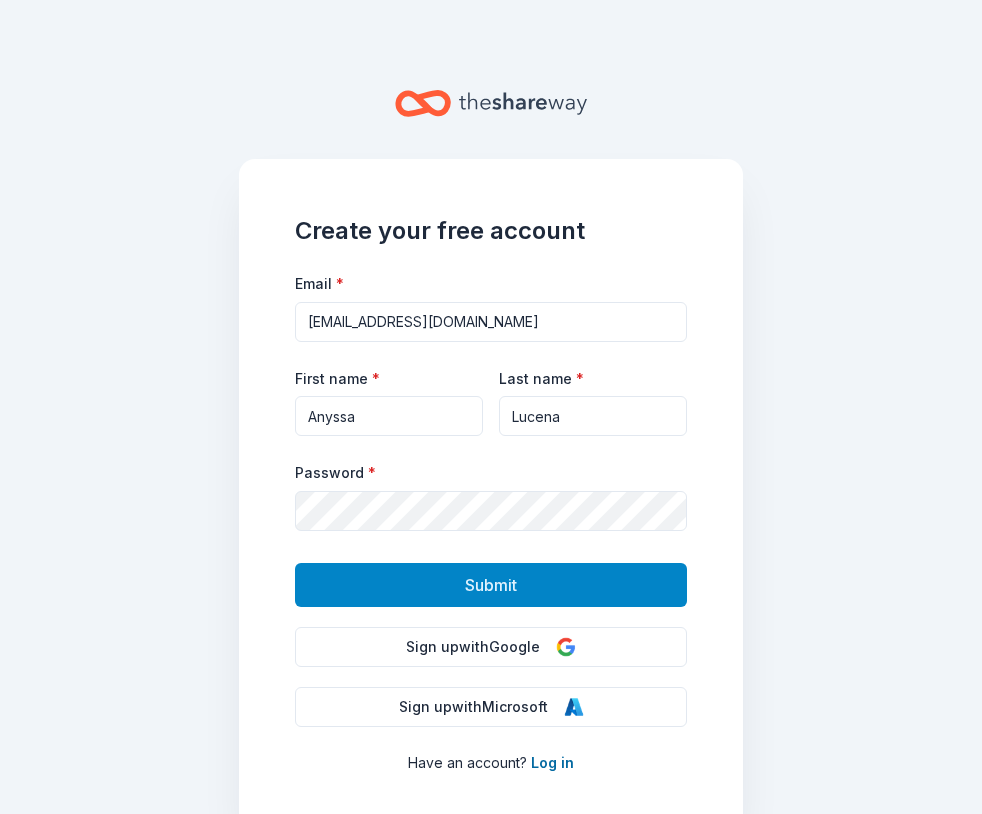 click on "Submit" at bounding box center (491, 585) 